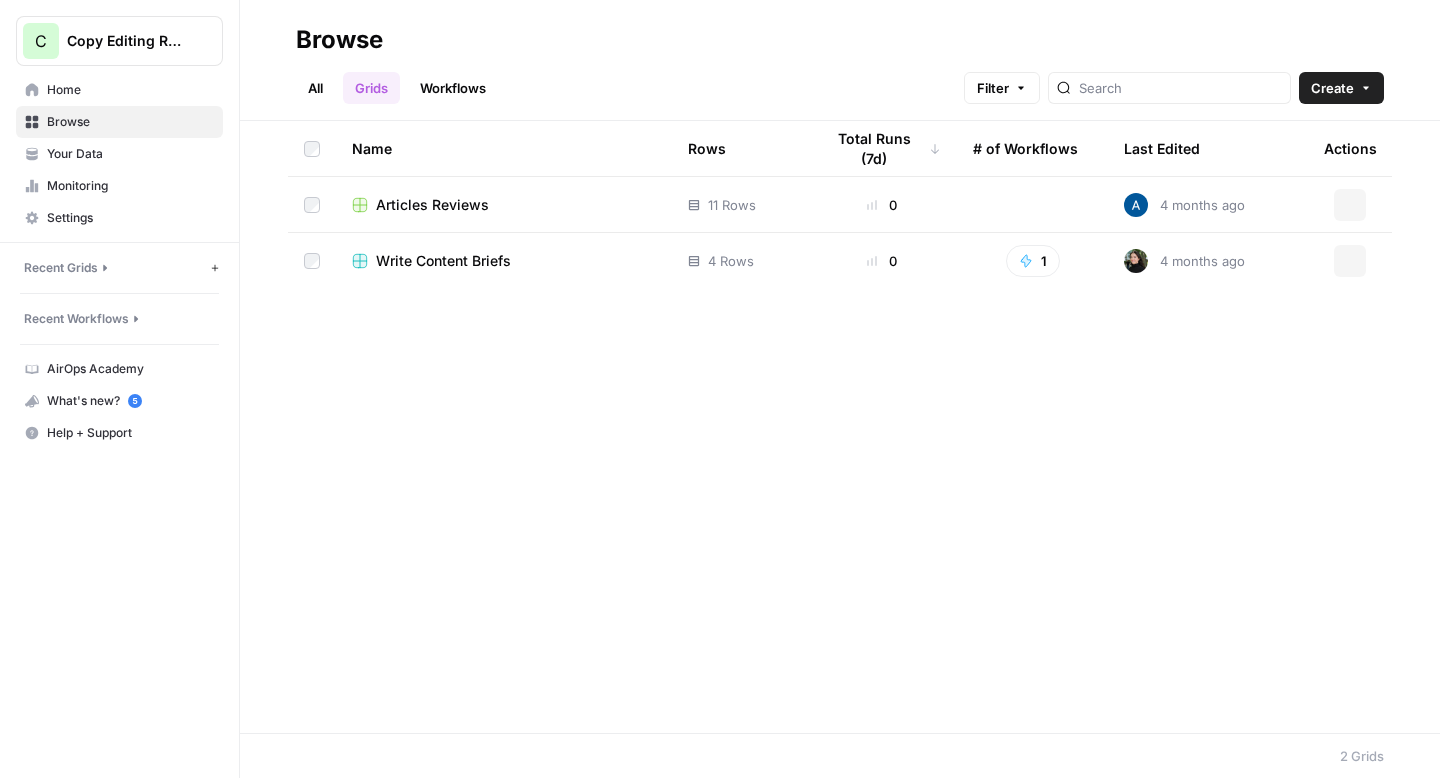 scroll, scrollTop: 0, scrollLeft: 0, axis: both 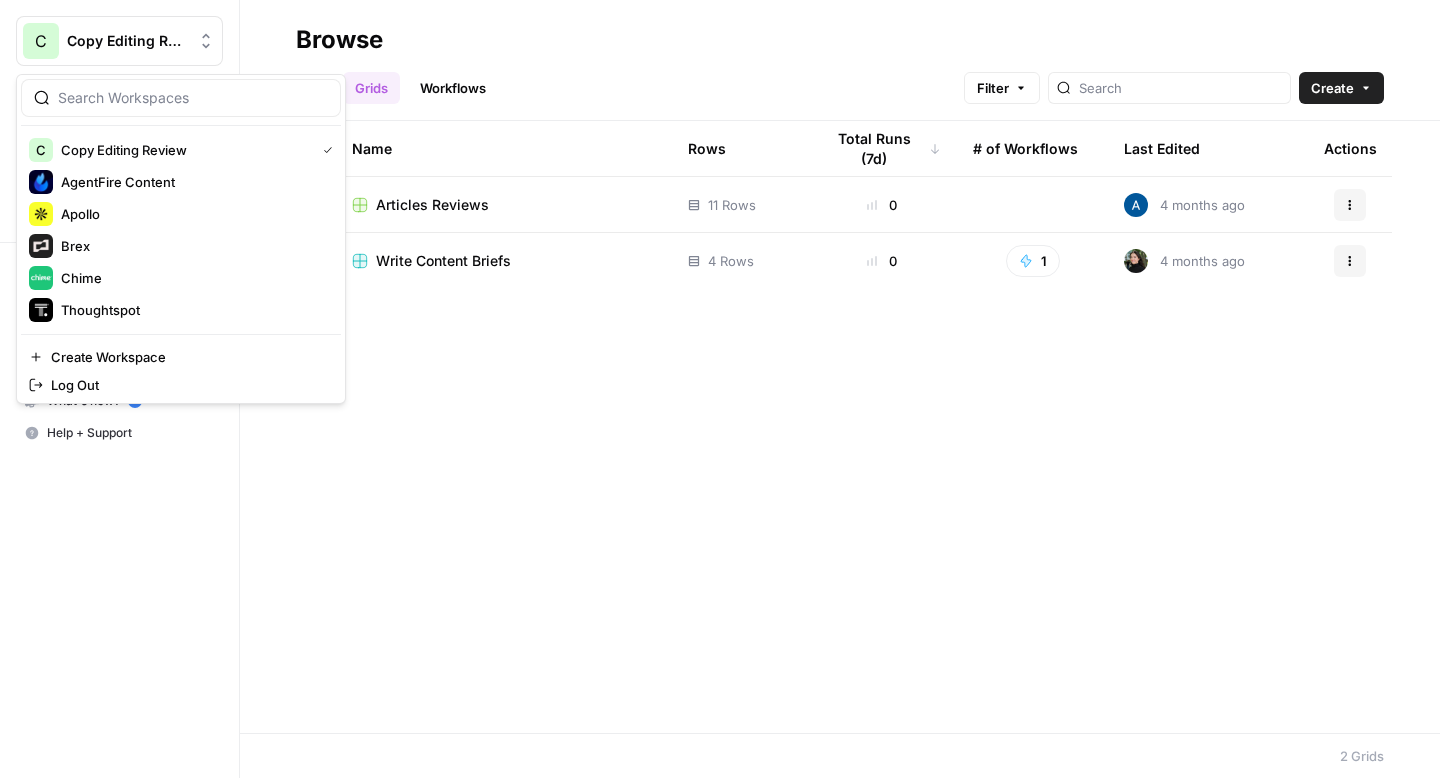 click on "C Copy Editing Review" at bounding box center (119, 41) 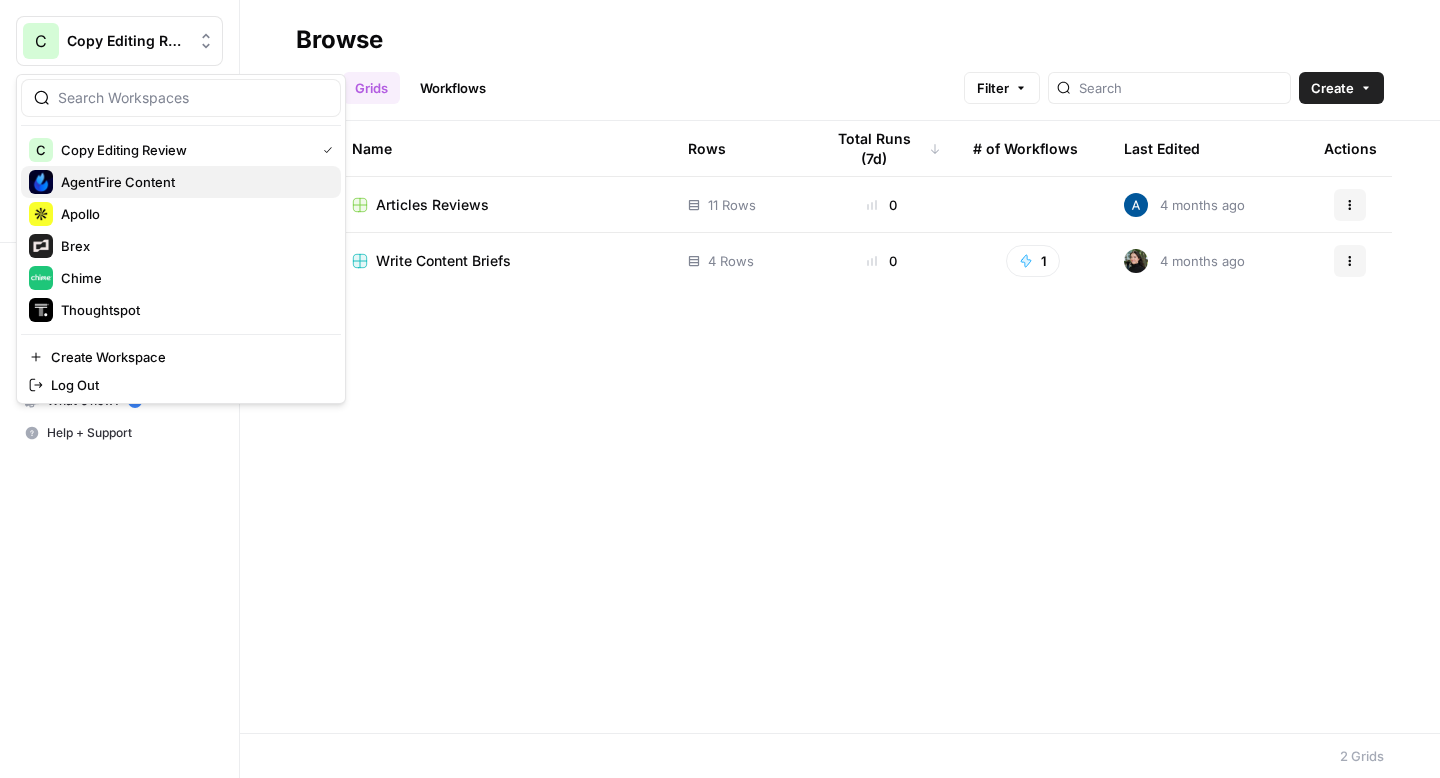 click on "AgentFire Content" at bounding box center (193, 182) 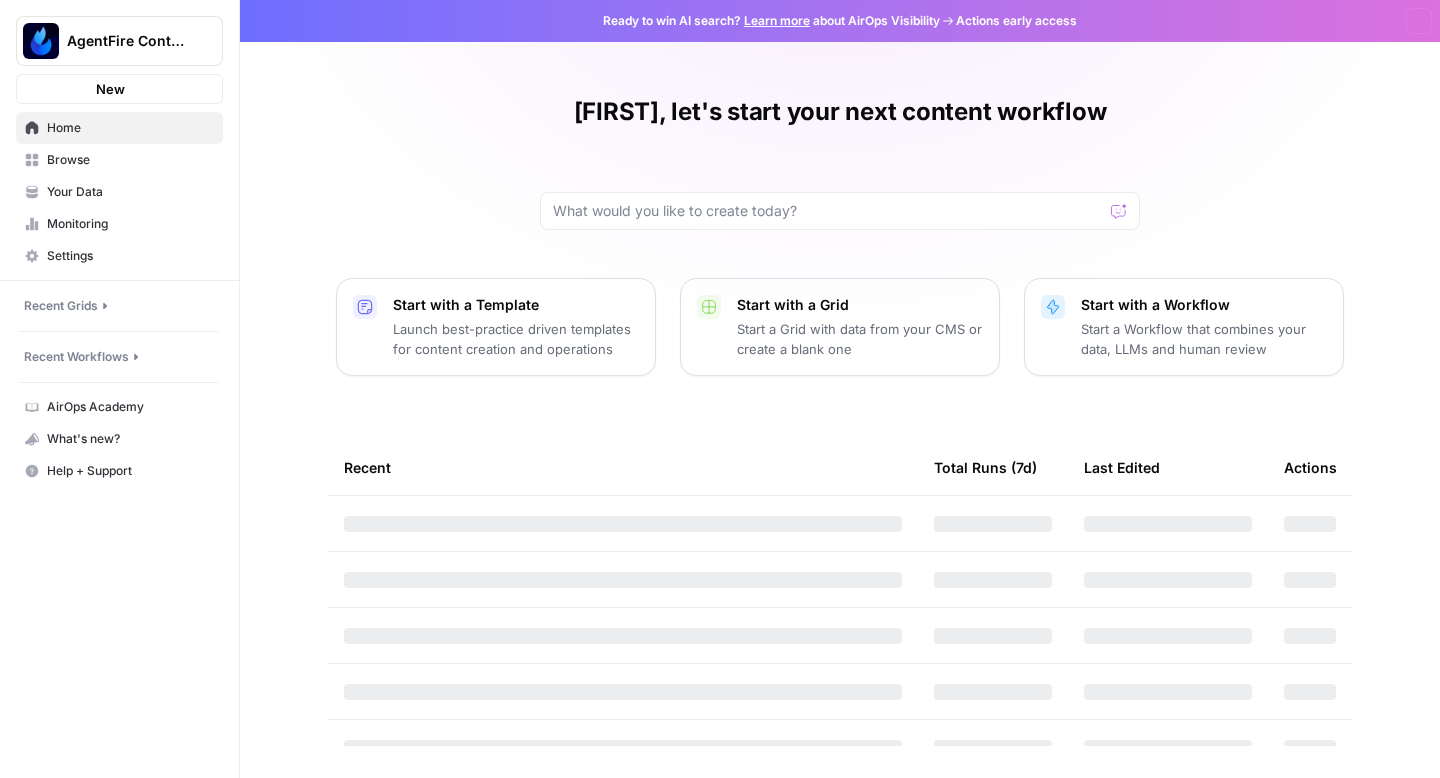scroll, scrollTop: 0, scrollLeft: 0, axis: both 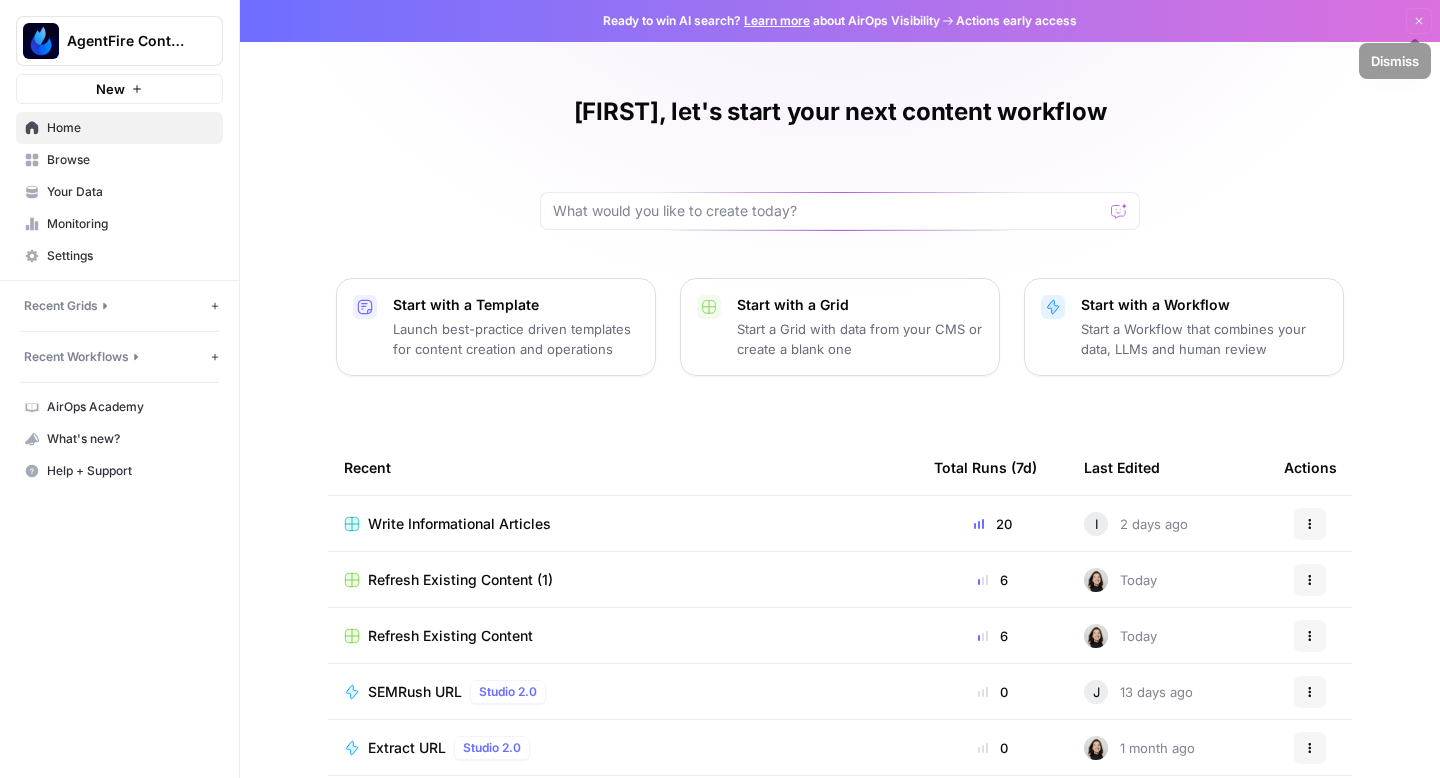 click 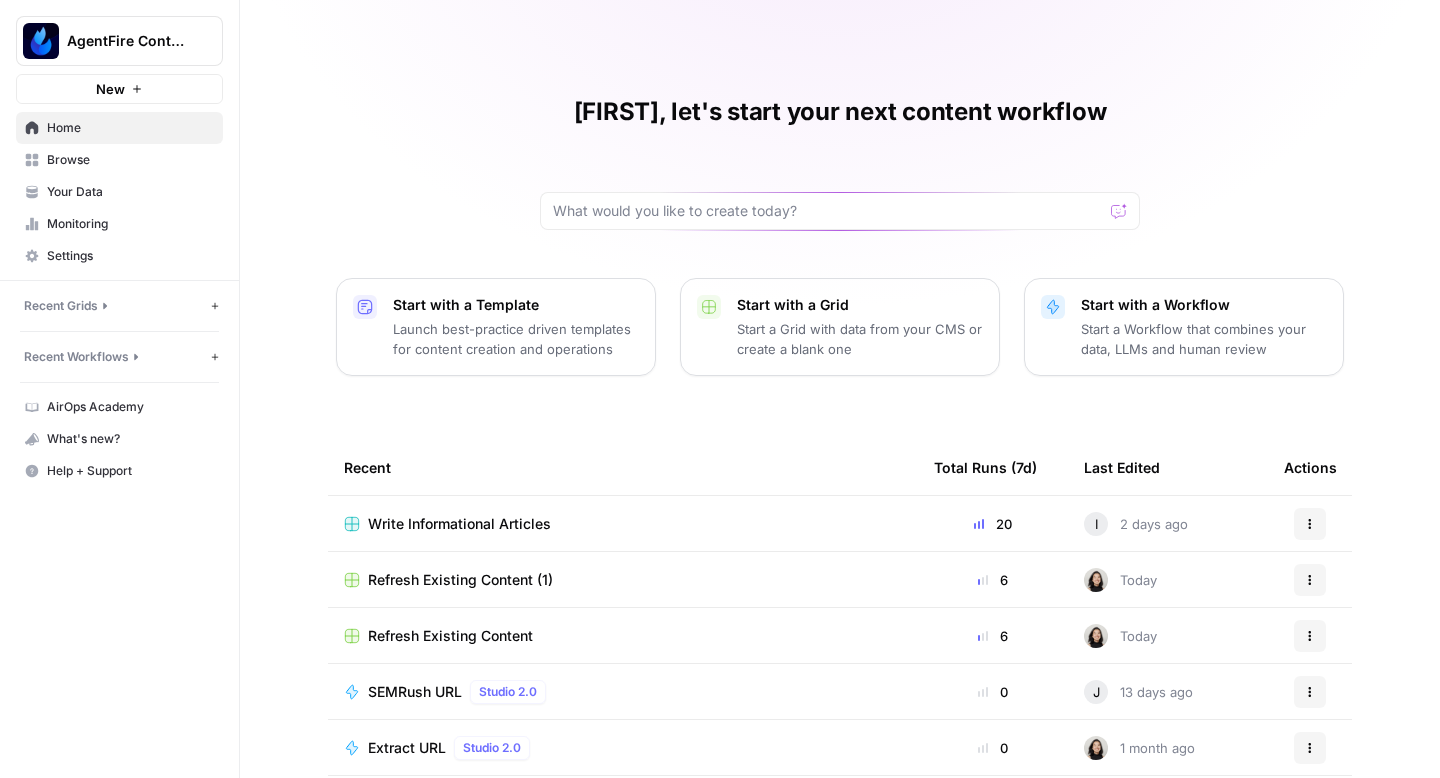 drag, startPoint x: 1400, startPoint y: 17, endPoint x: 1399, endPoint y: 4, distance: 13.038404 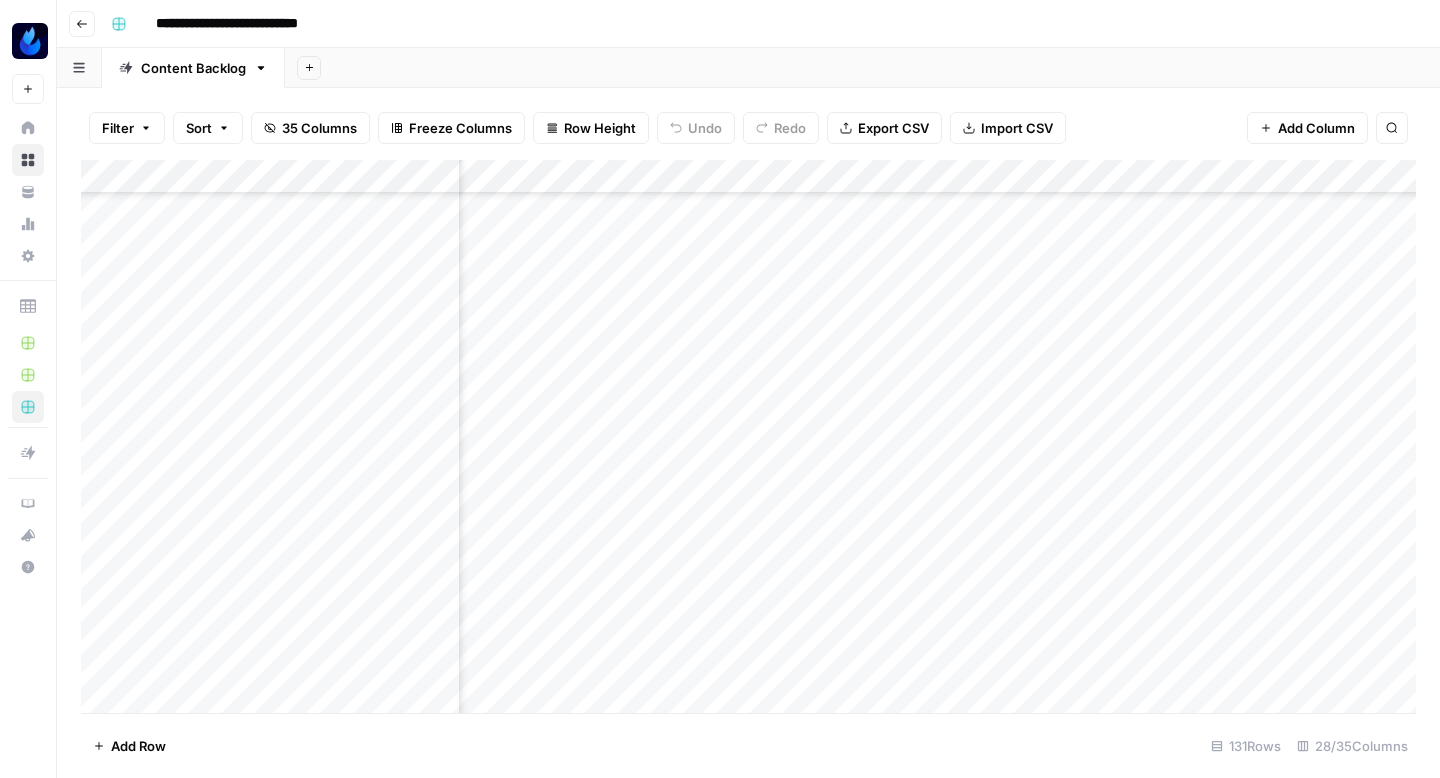 scroll, scrollTop: 2289, scrollLeft: 508, axis: both 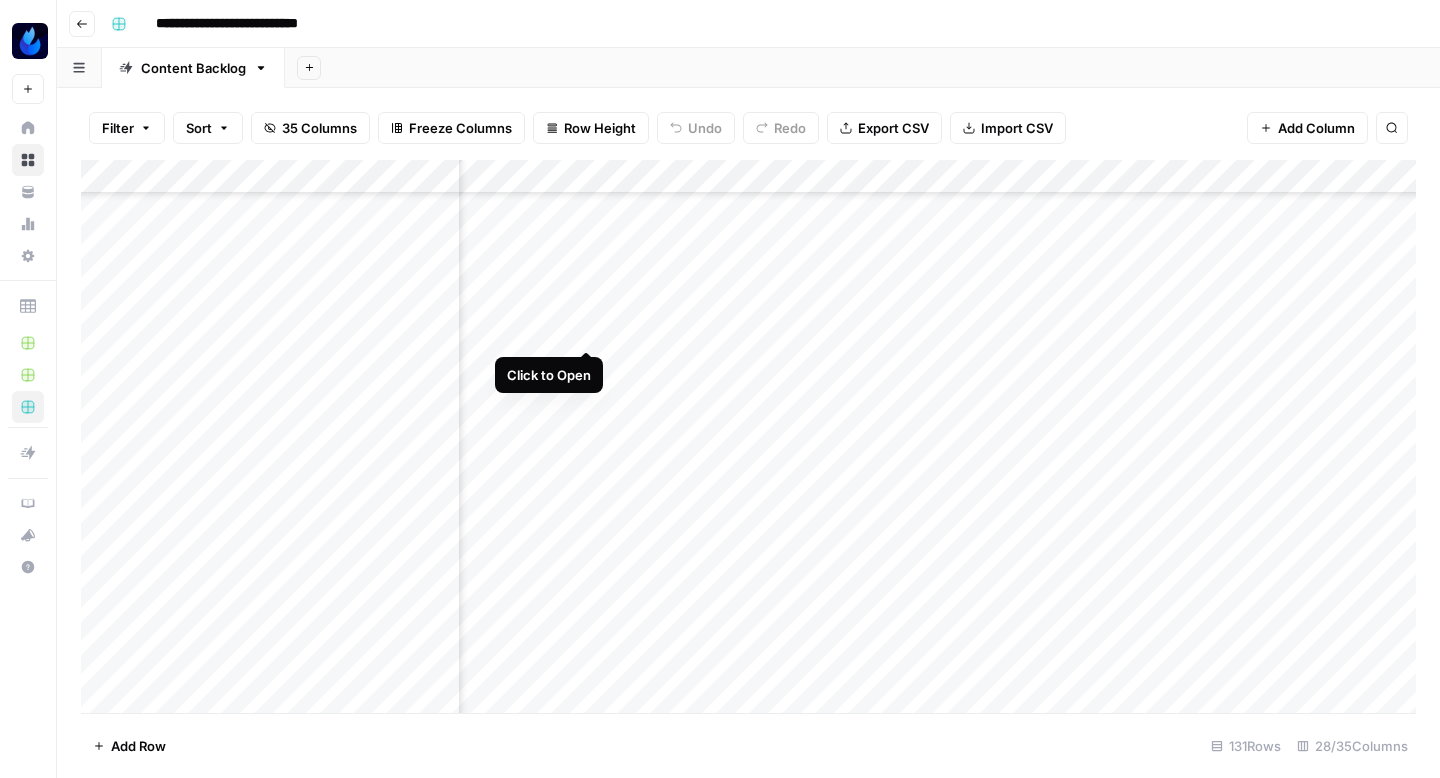 click on "Add Column" at bounding box center (748, 436) 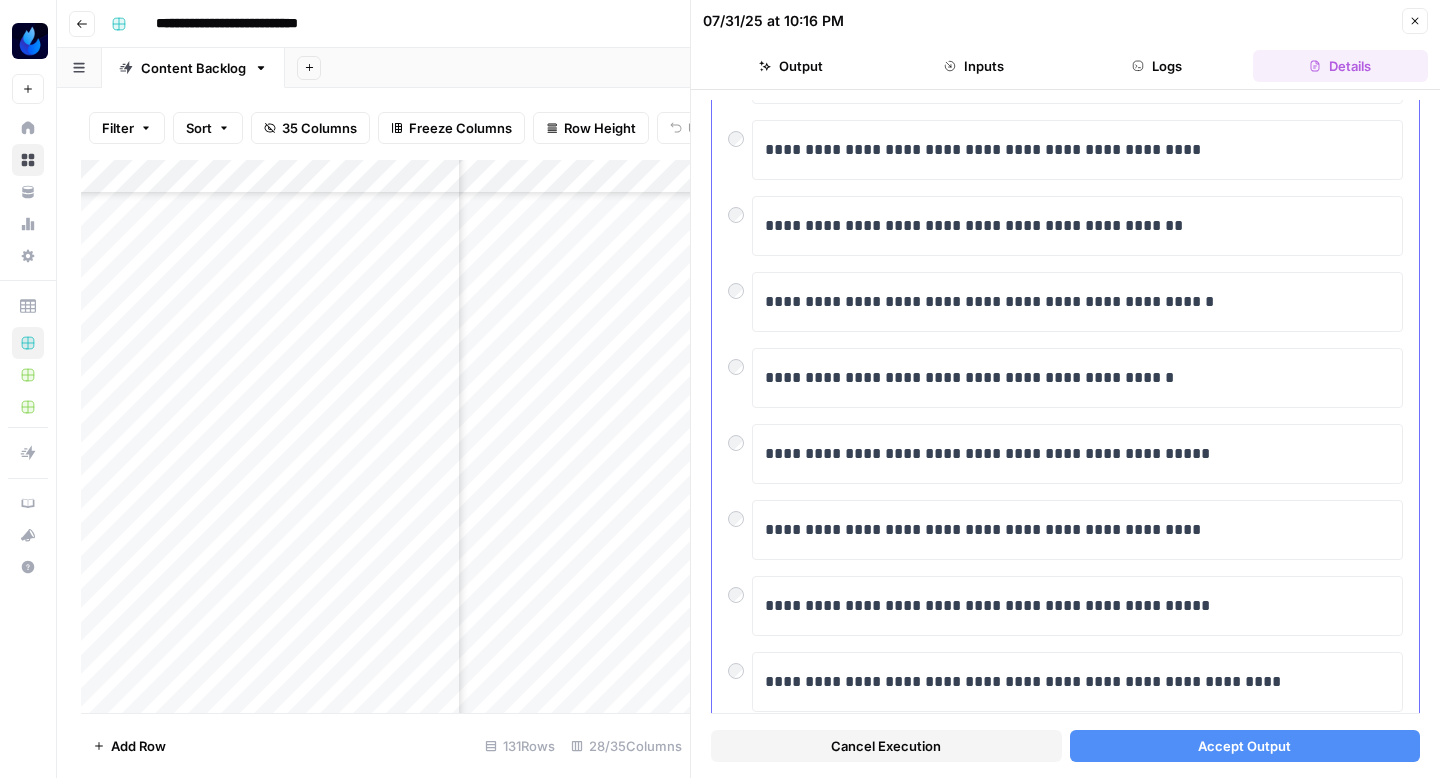scroll, scrollTop: 340, scrollLeft: 0, axis: vertical 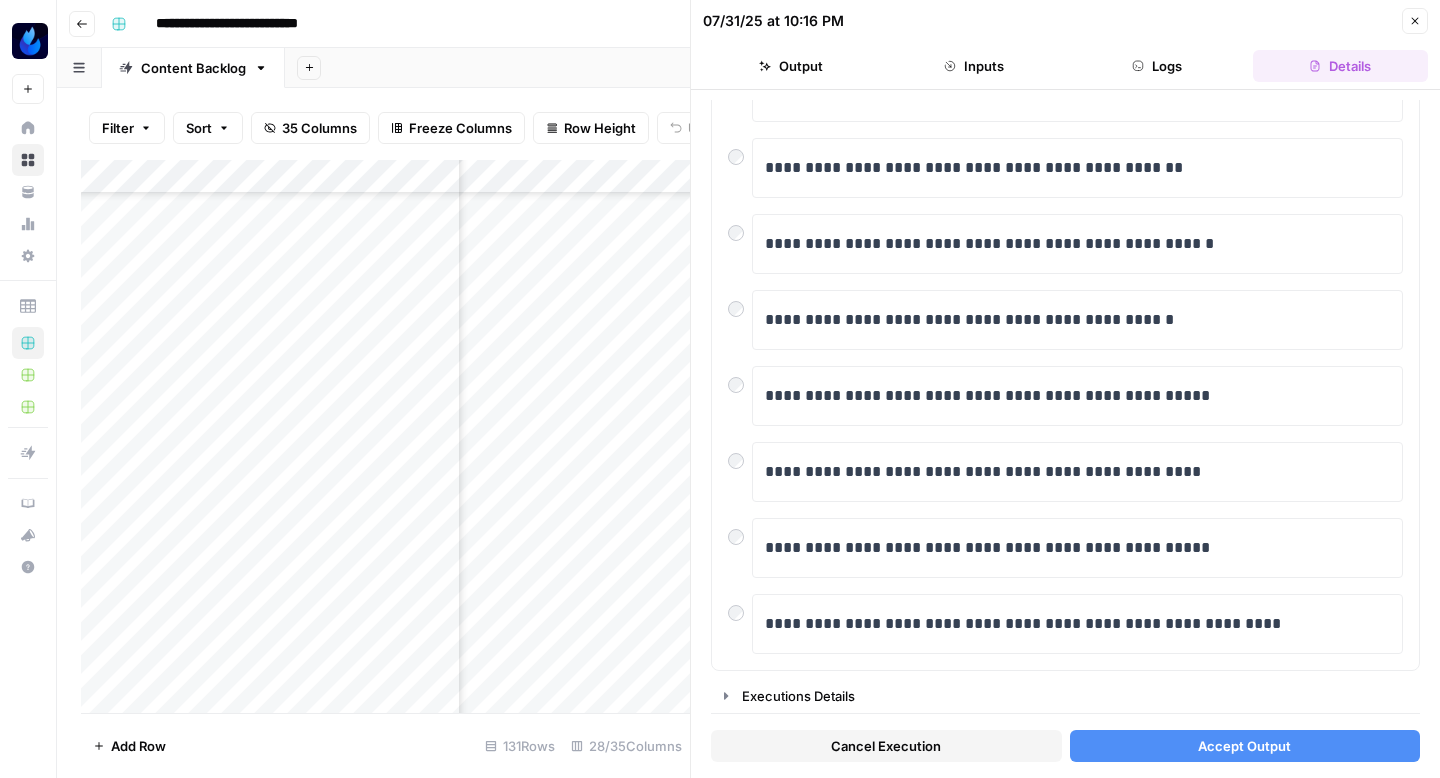click on "Accept Output" at bounding box center (1245, 746) 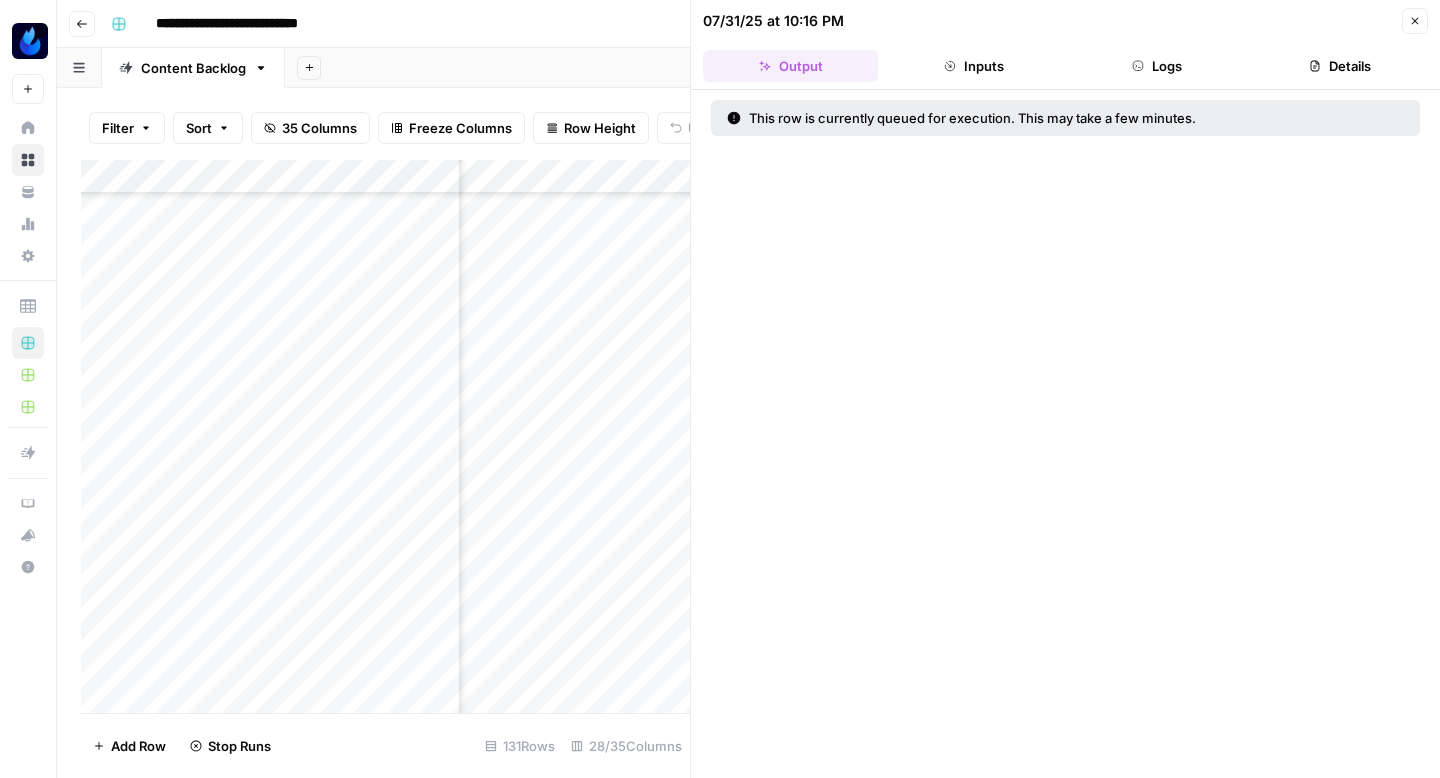 click 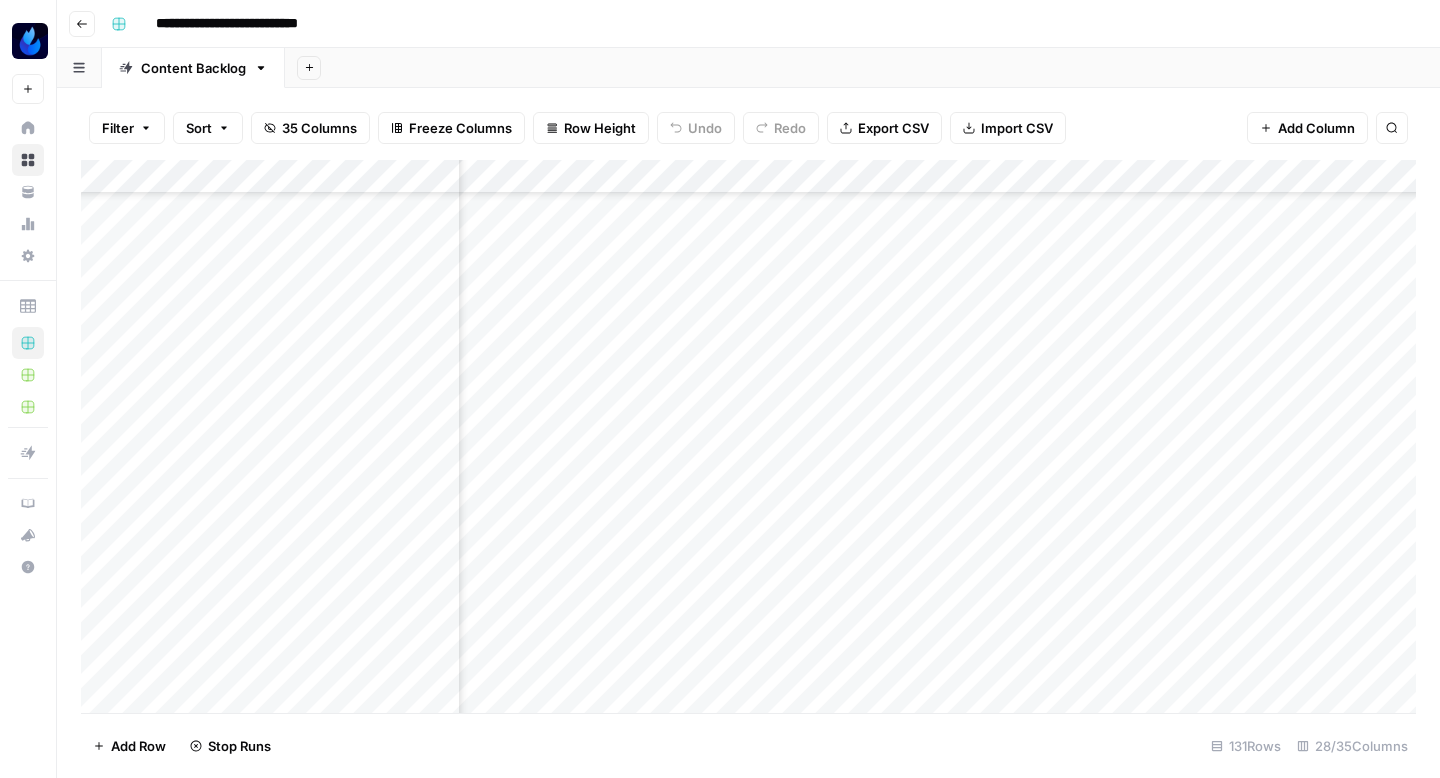 click on "Add Column" at bounding box center (748, 436) 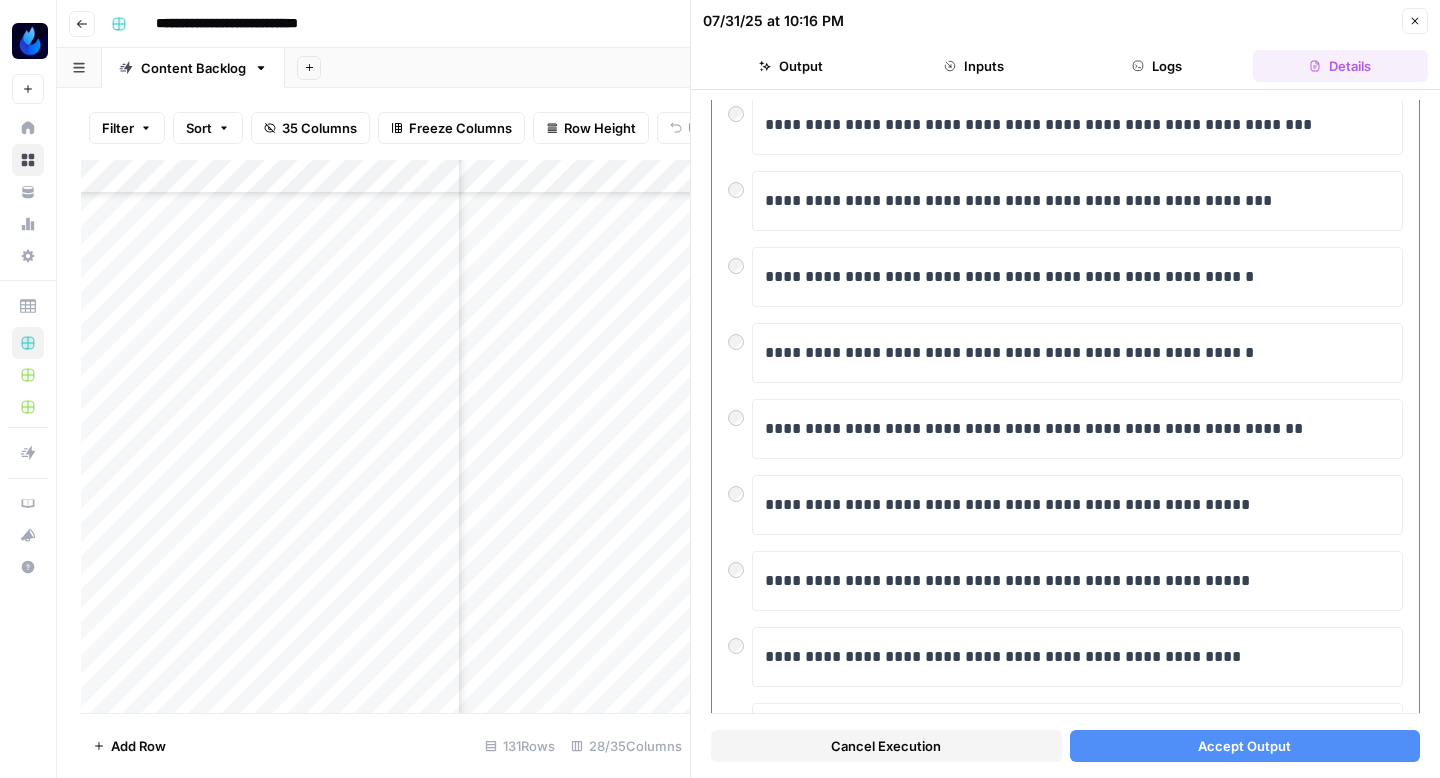 scroll, scrollTop: 156, scrollLeft: 0, axis: vertical 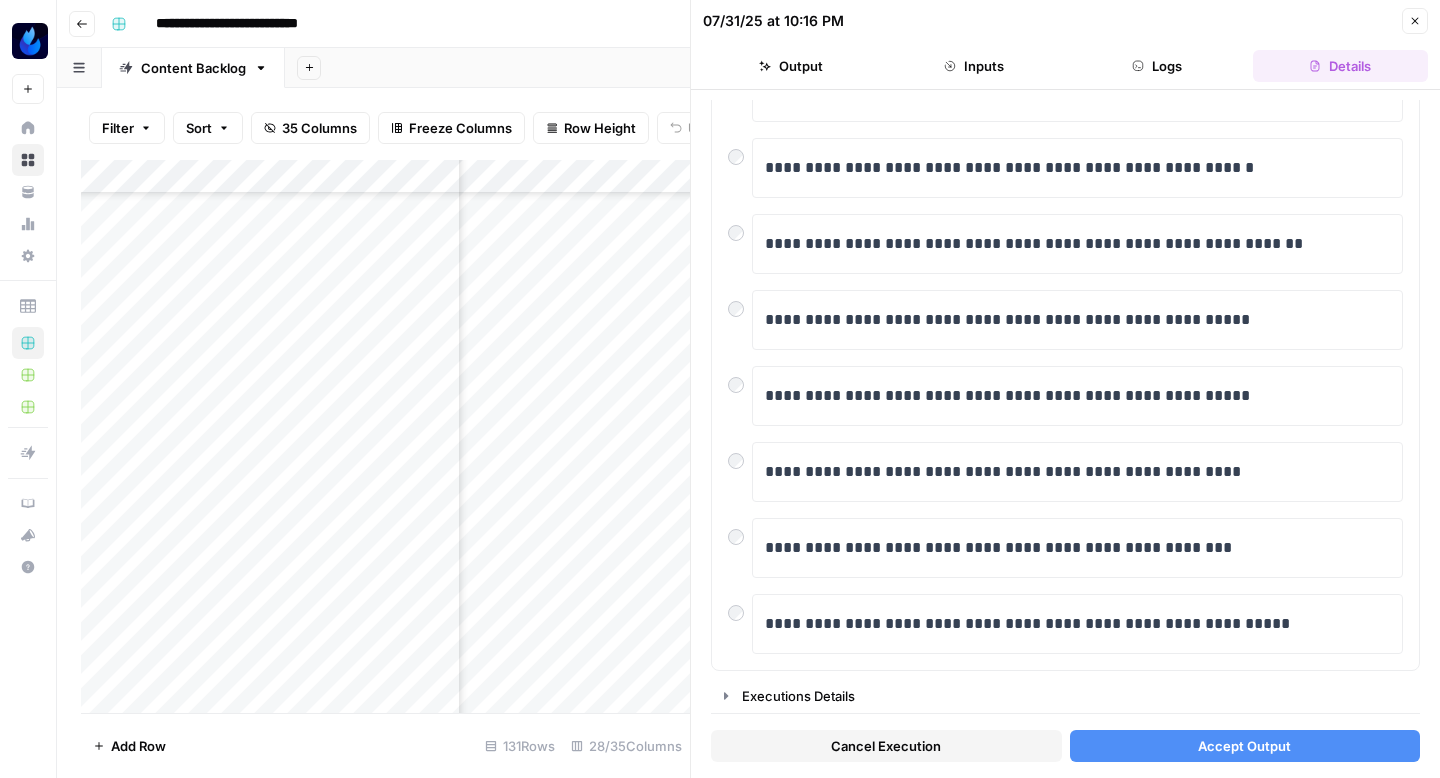 click on "Accept Output" at bounding box center (1245, 746) 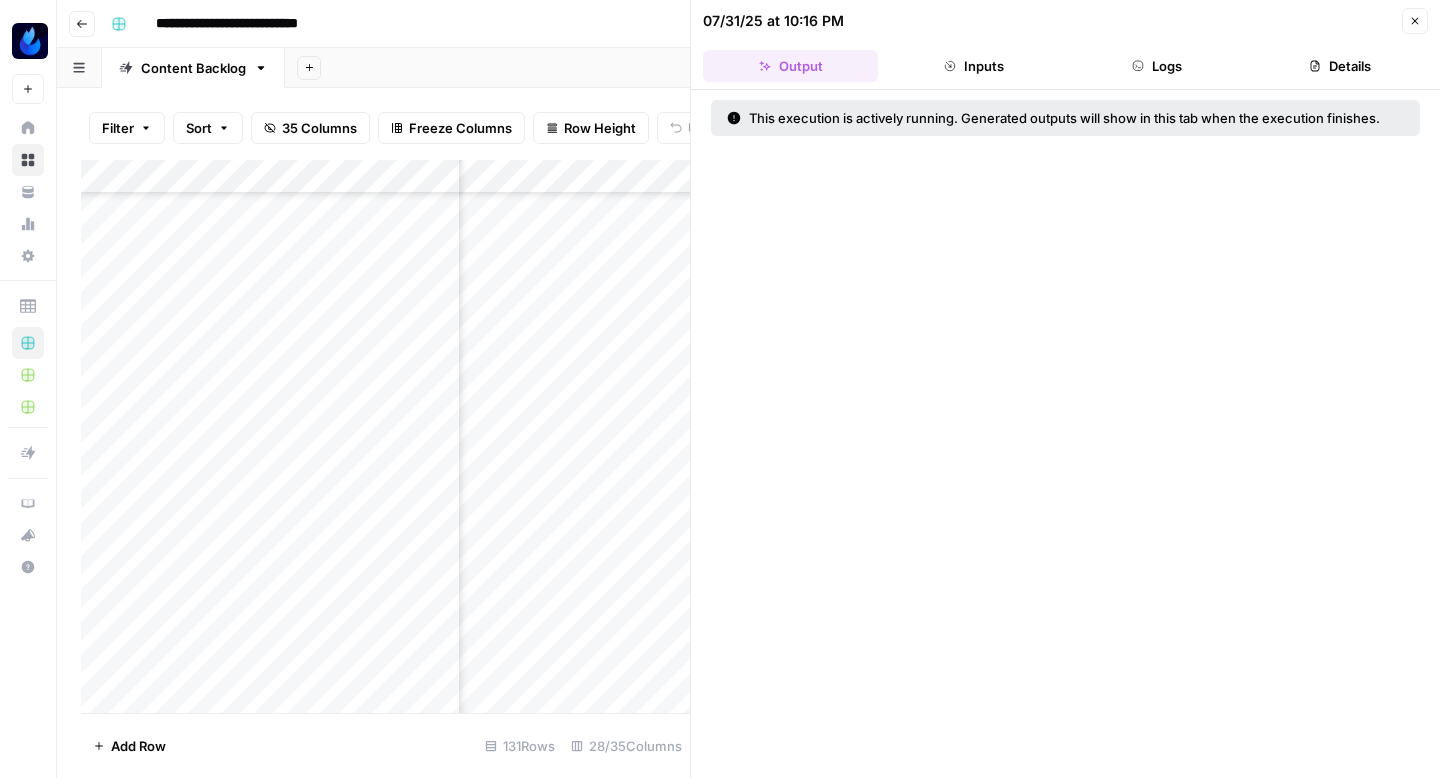 click on "Close" at bounding box center (1415, 21) 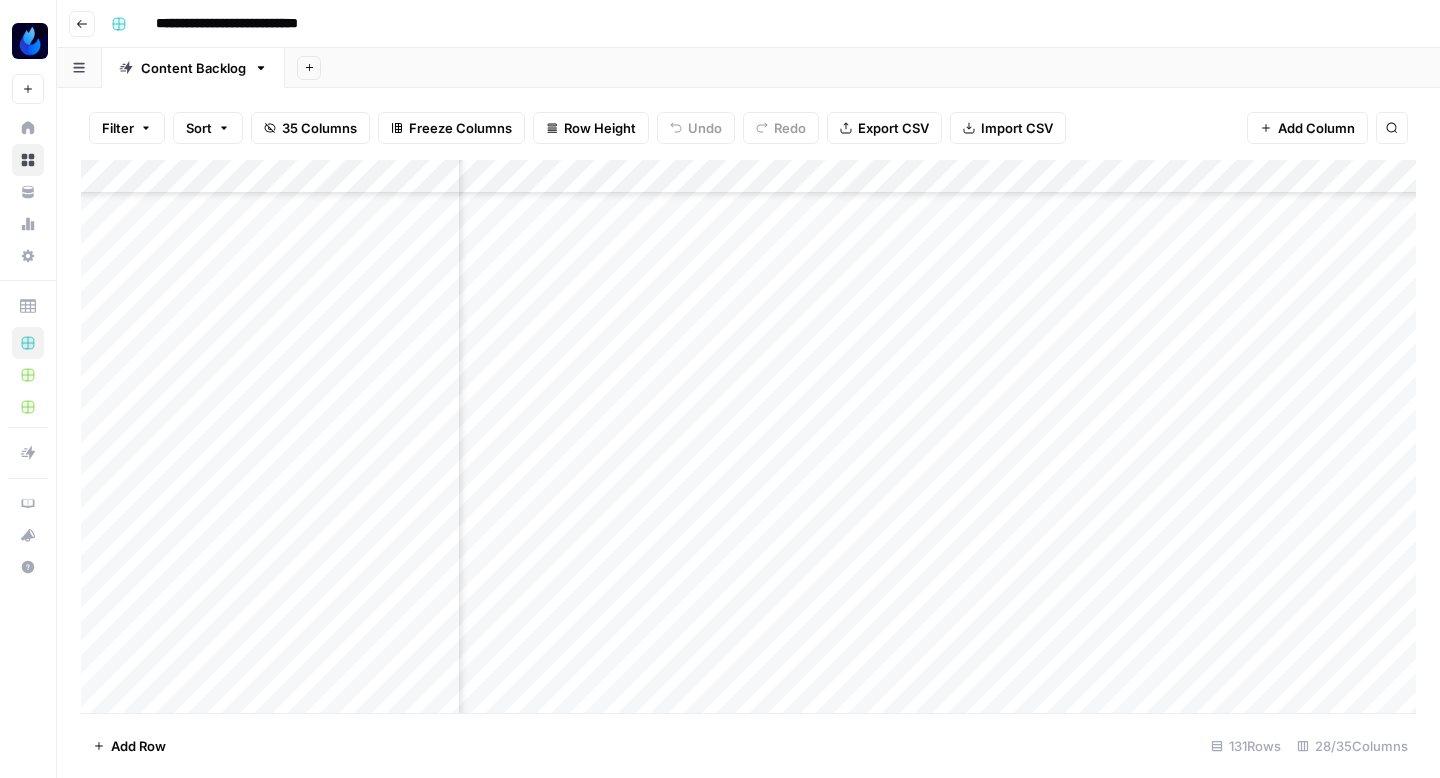 scroll, scrollTop: 2289, scrollLeft: 1994, axis: both 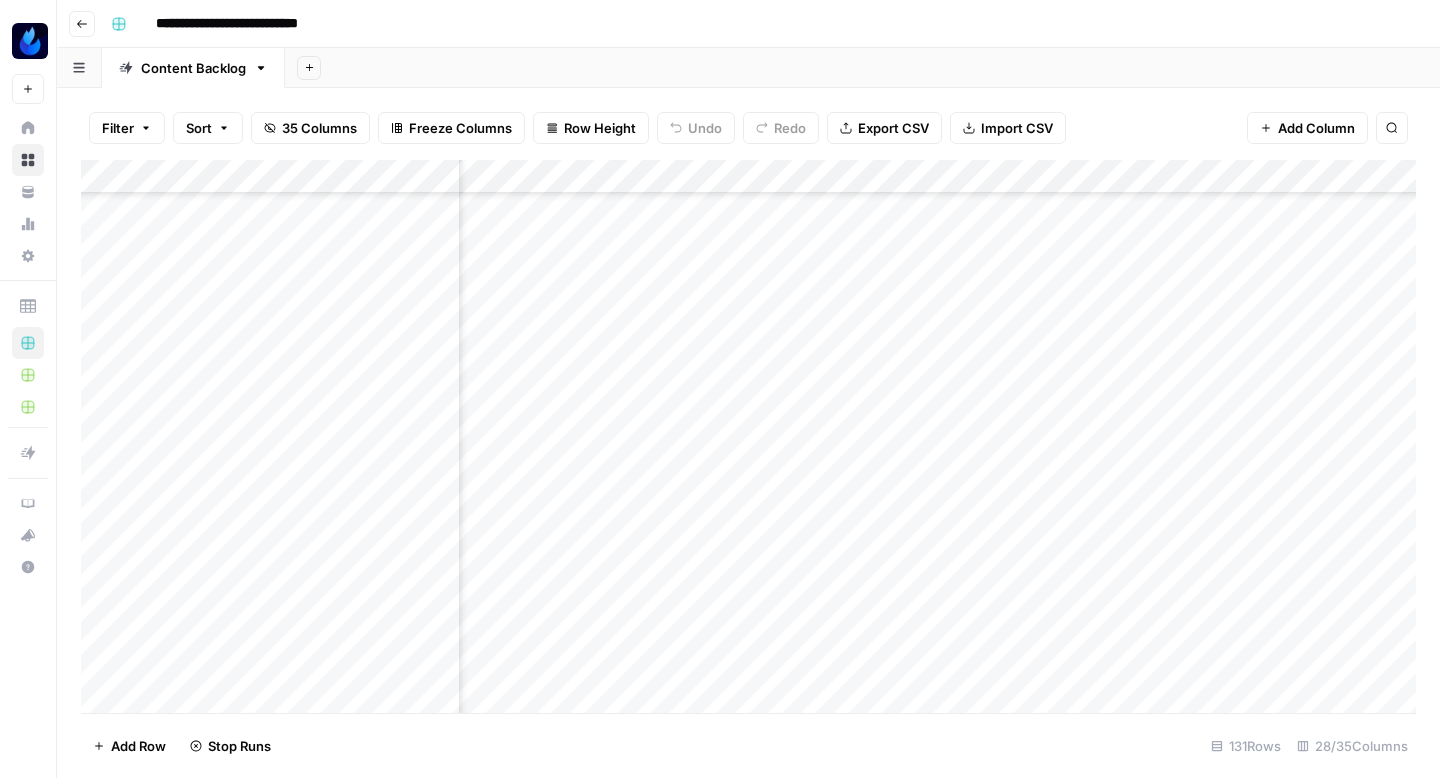 click on "Add Column" at bounding box center (748, 436) 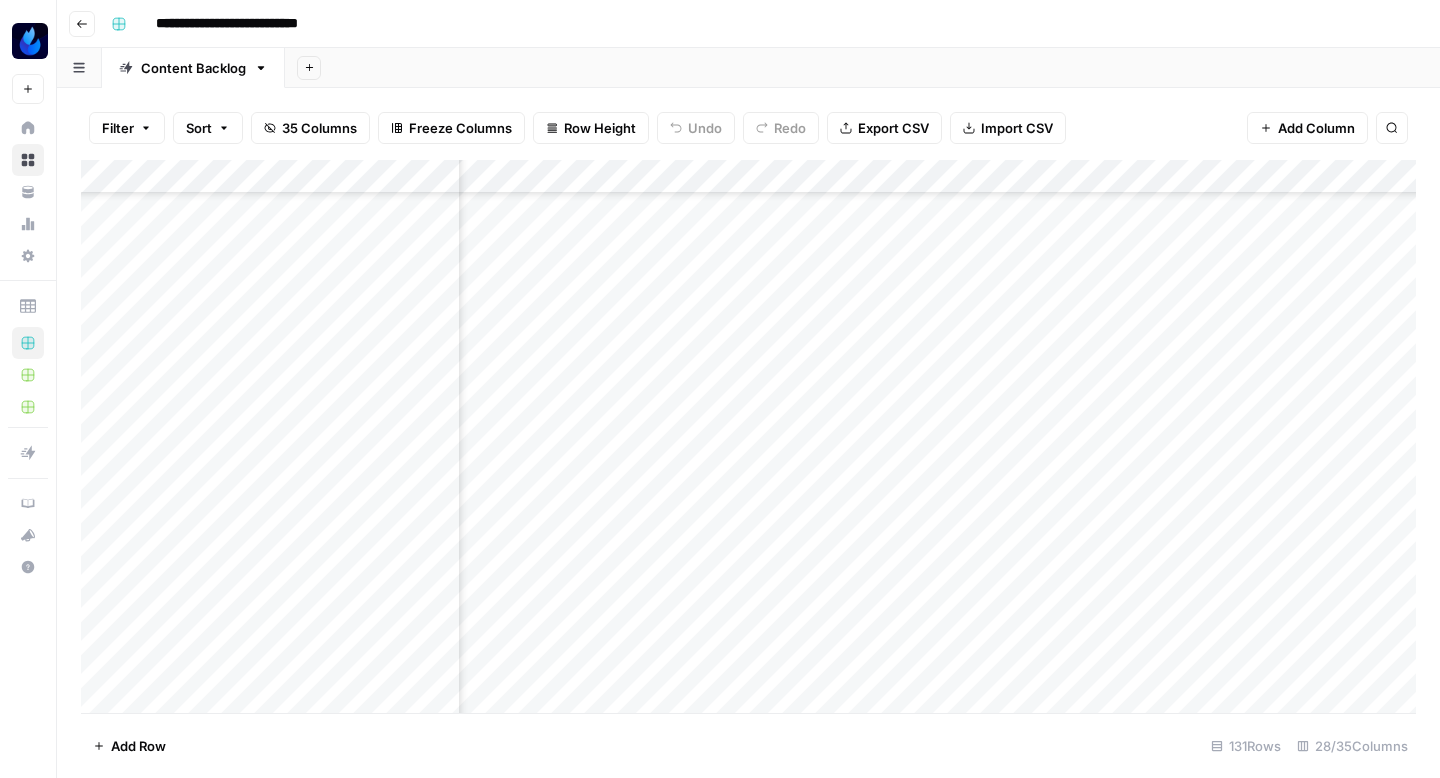 click on "Add Column" at bounding box center [748, 436] 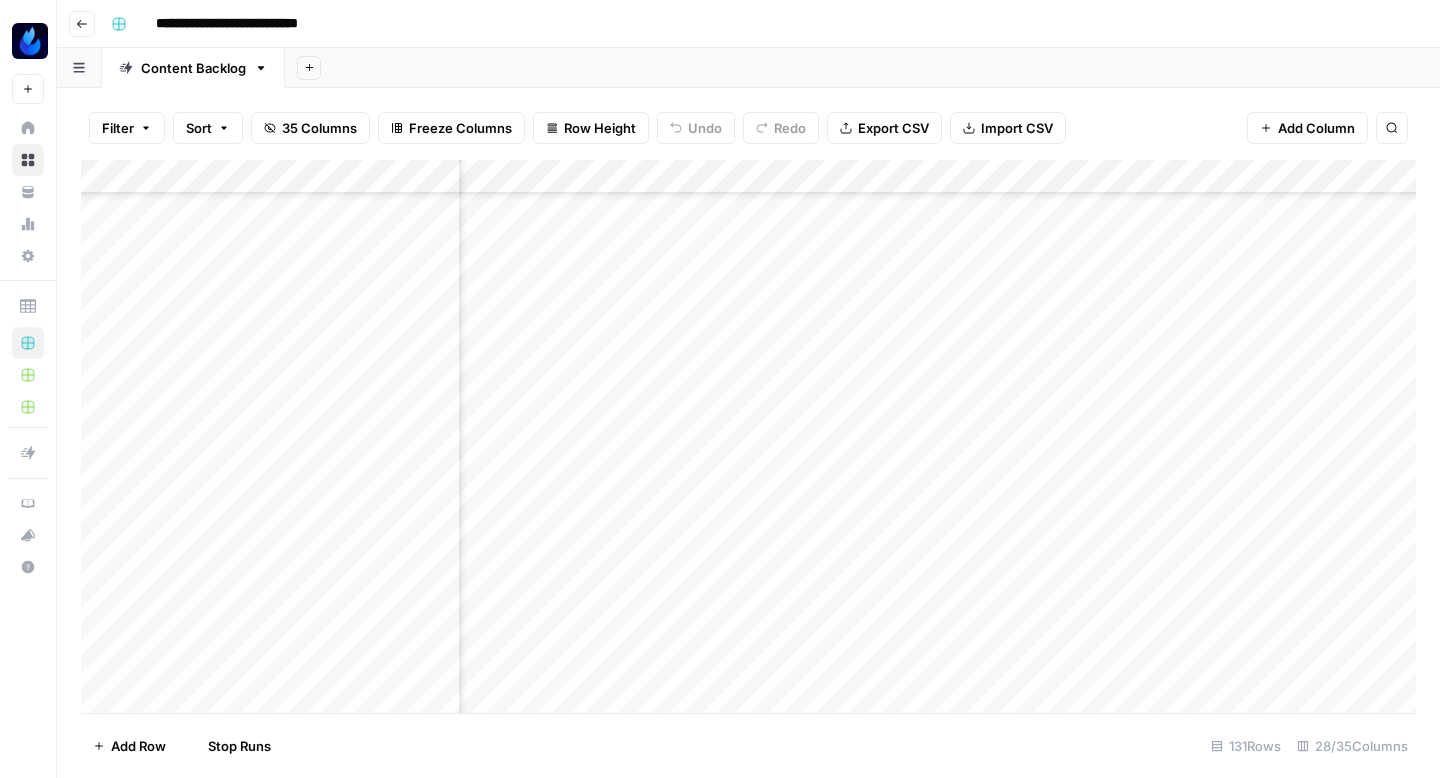 click on "Add Column" at bounding box center (748, 436) 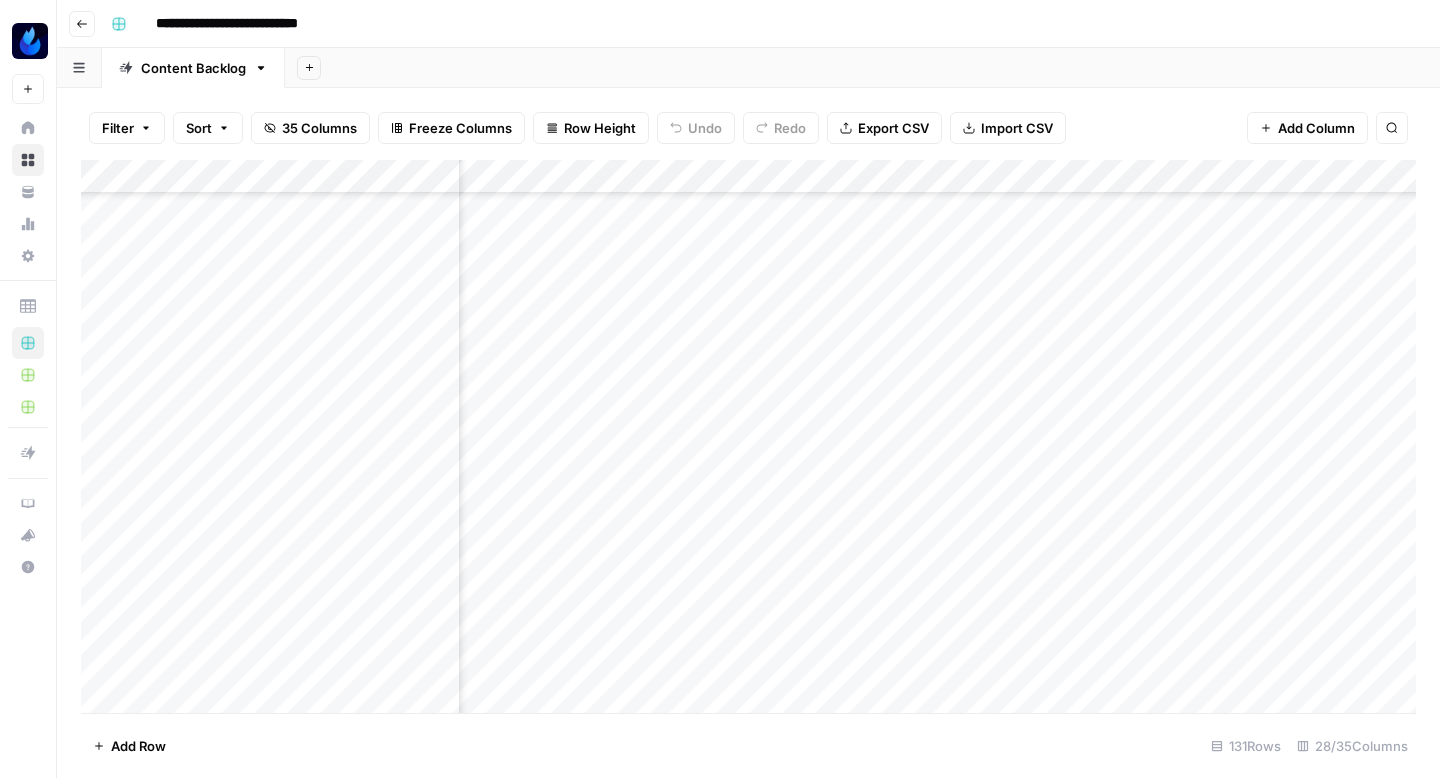 scroll, scrollTop: 2289, scrollLeft: 3090, axis: both 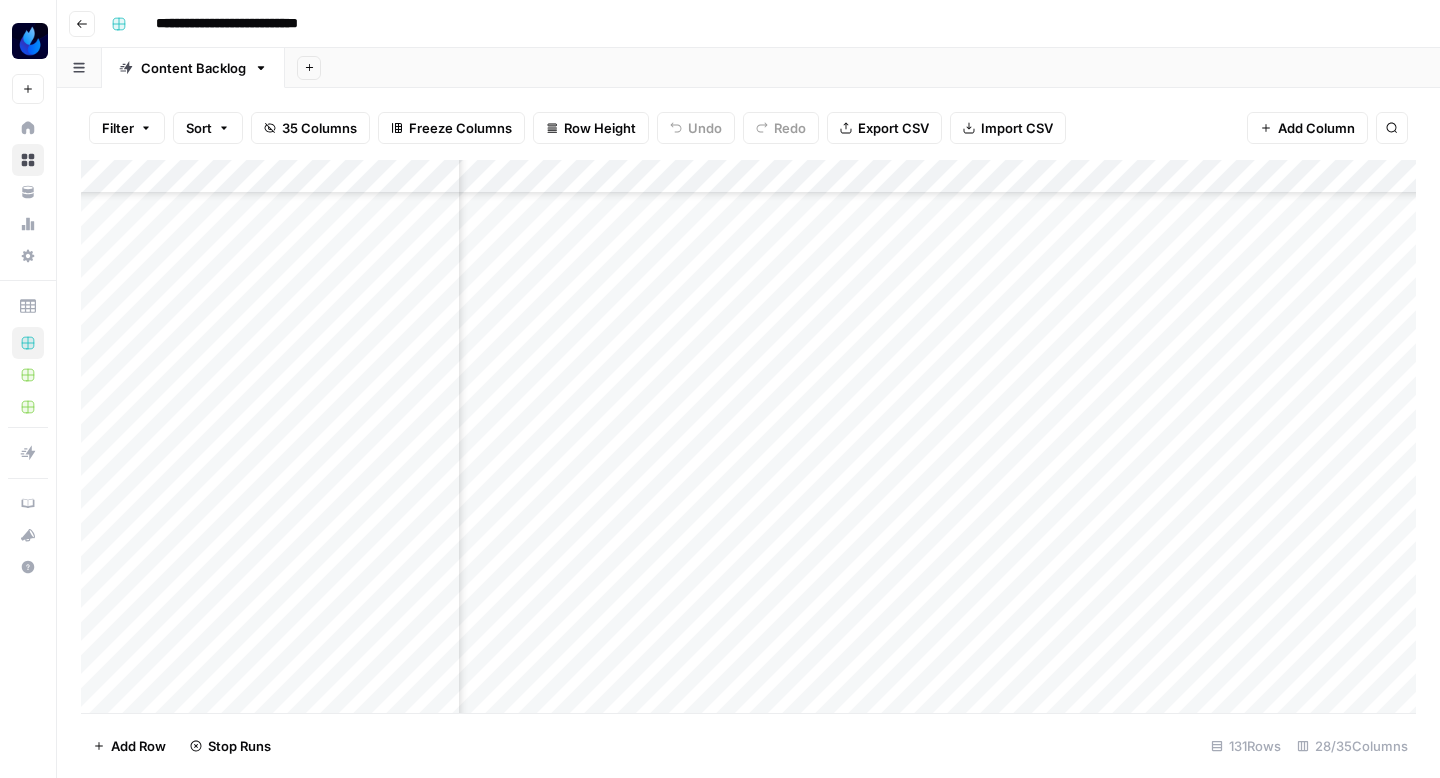 click on "Add Column" at bounding box center [748, 436] 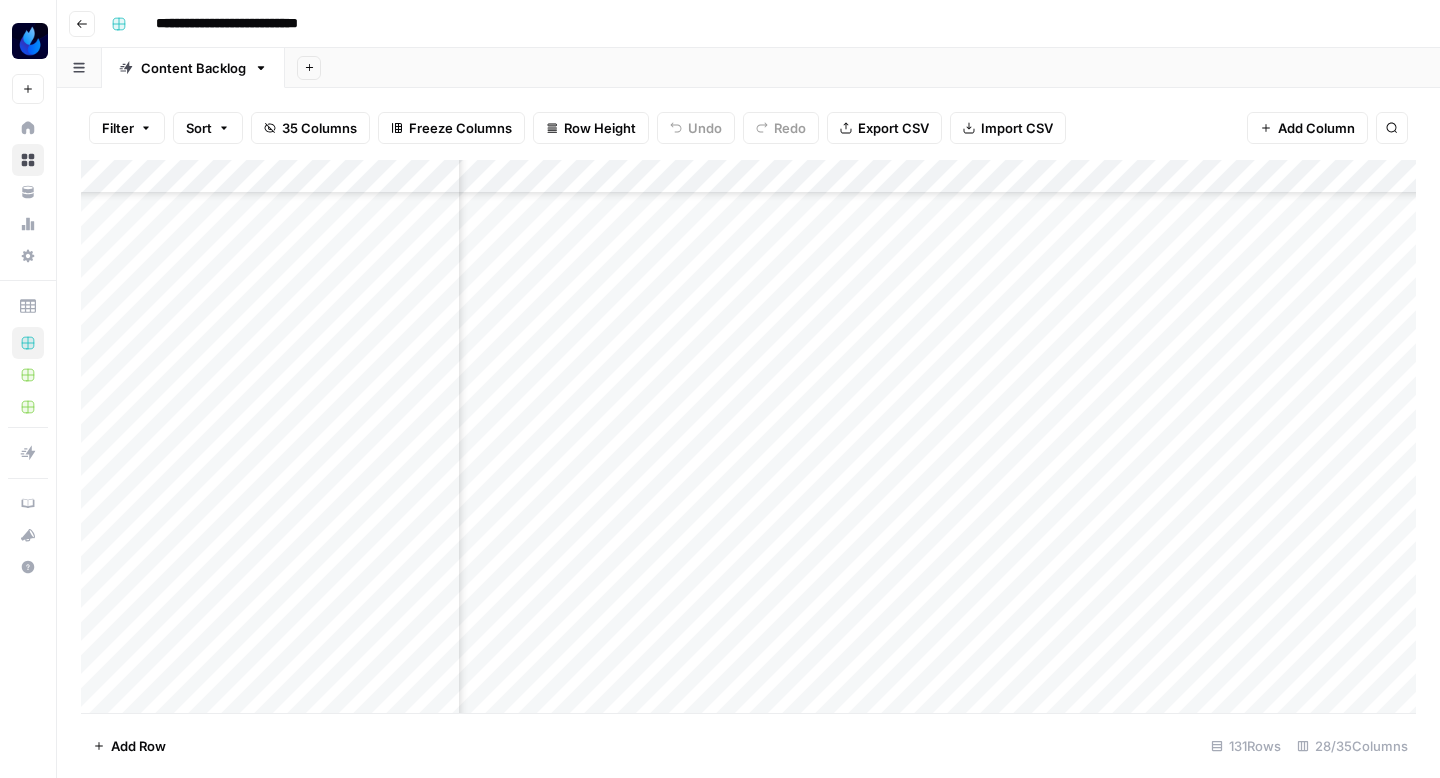 scroll, scrollTop: 2289, scrollLeft: 2948, axis: both 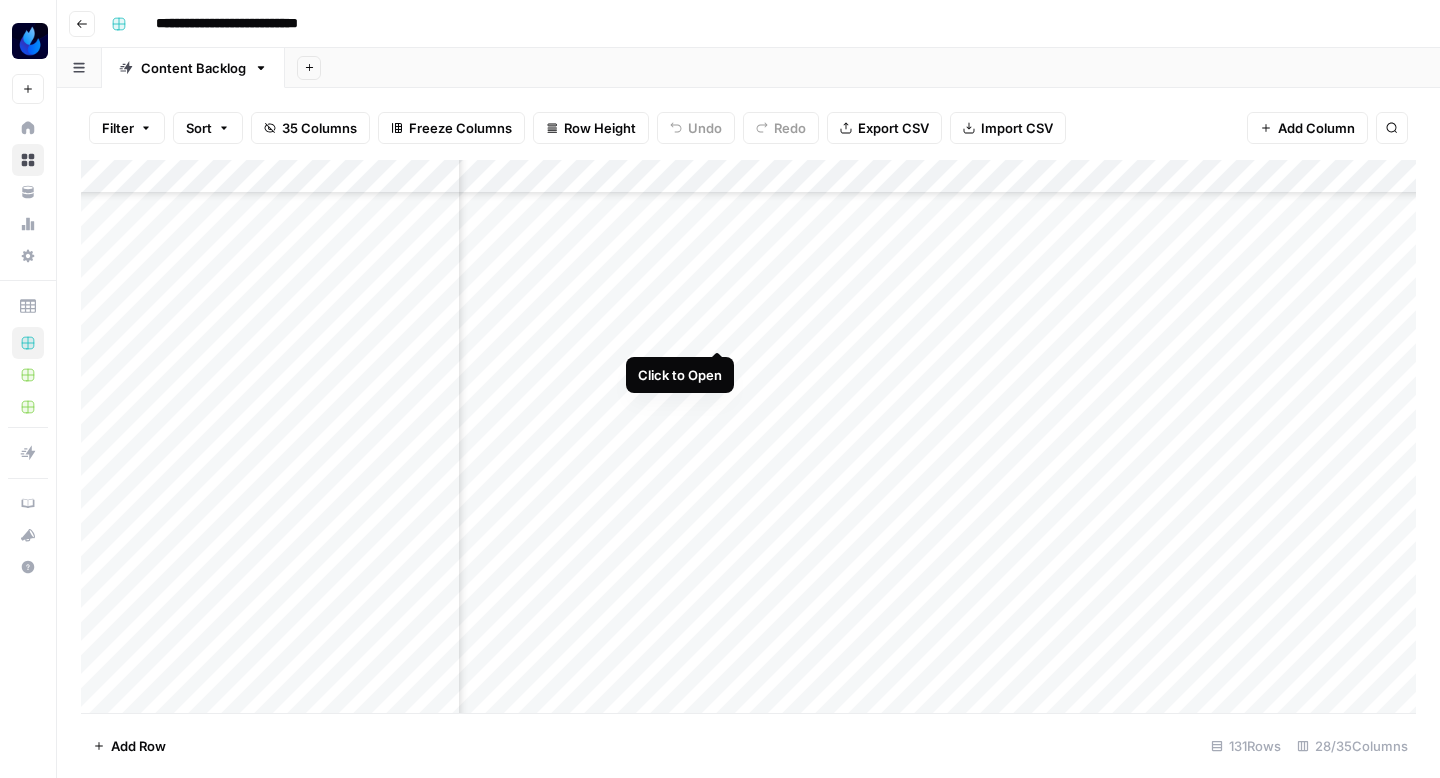 click on "Add Column" at bounding box center (748, 436) 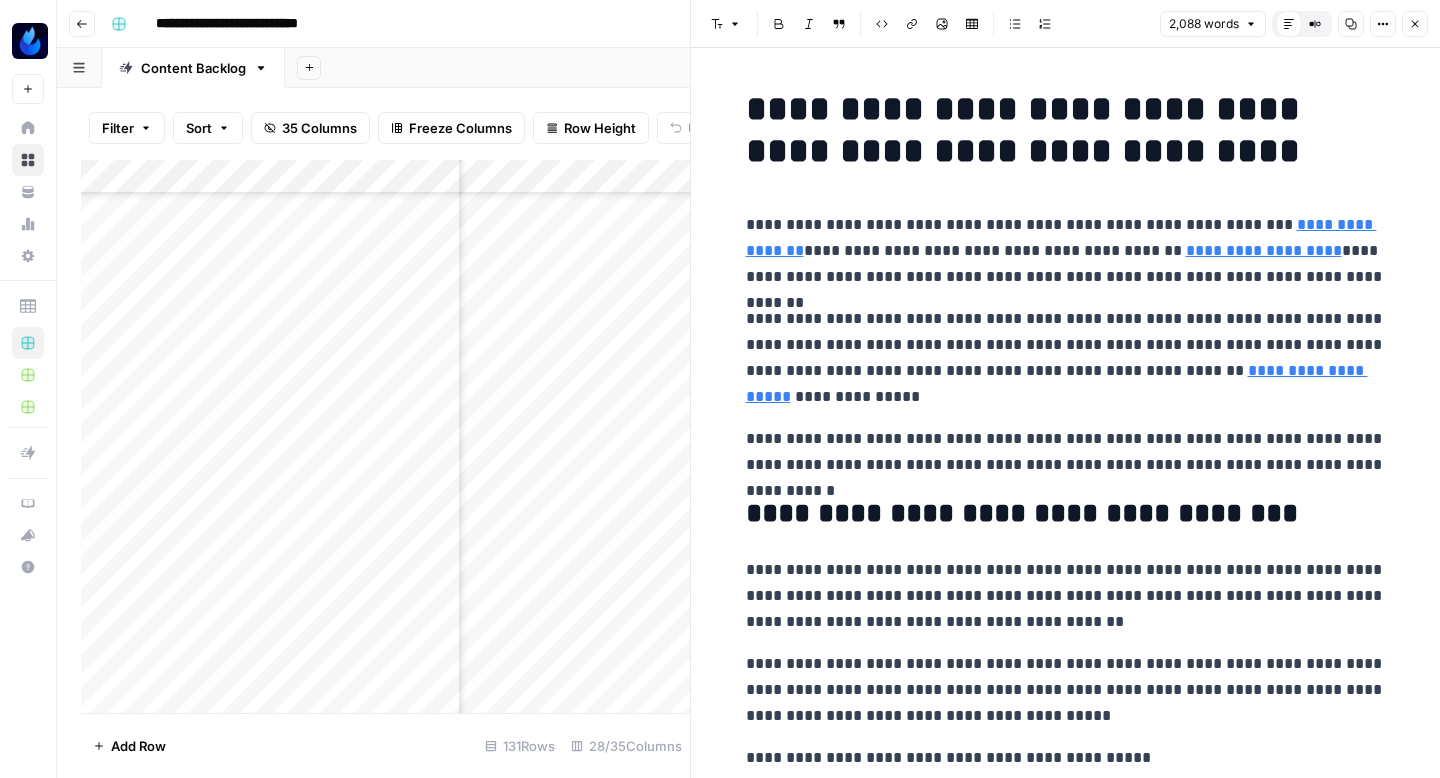 click 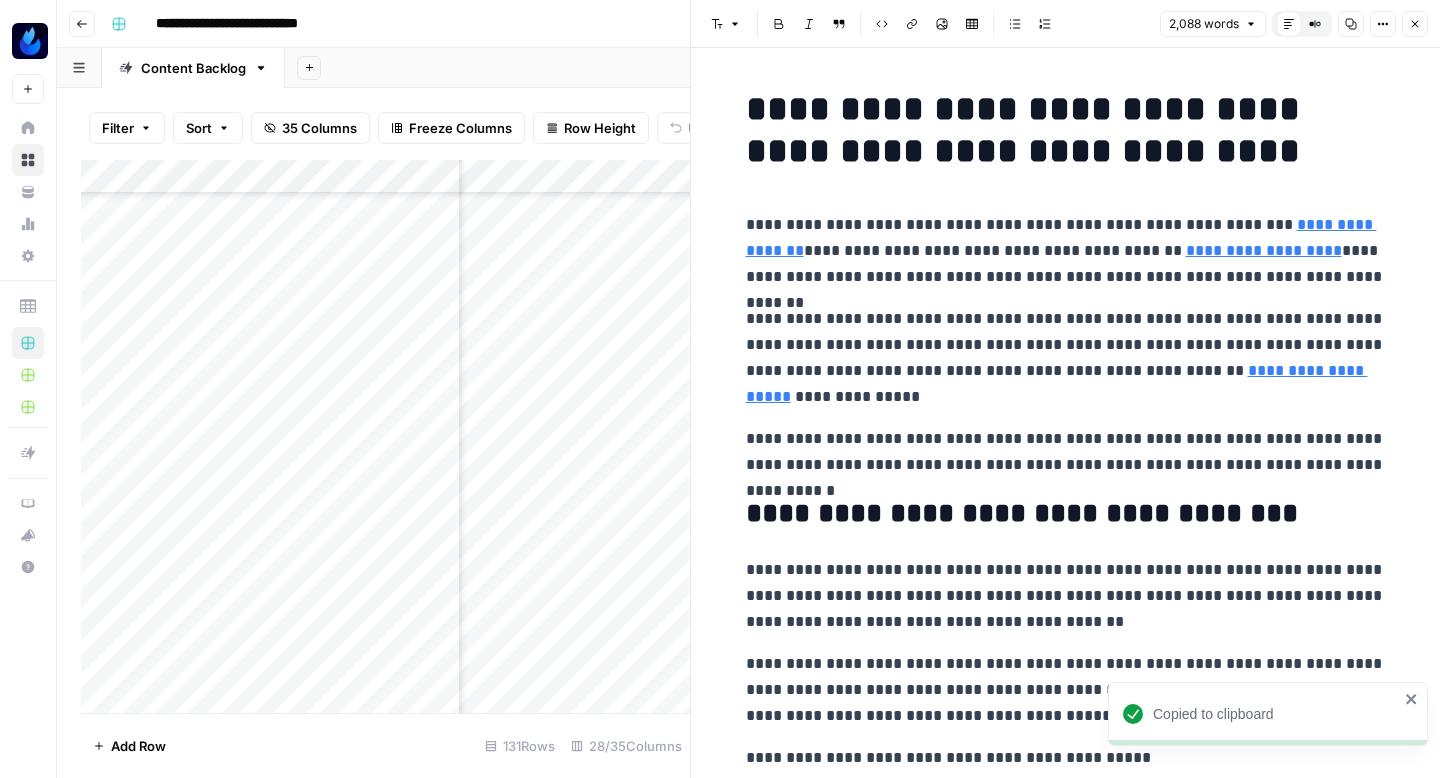 click on "Close" at bounding box center [1415, 24] 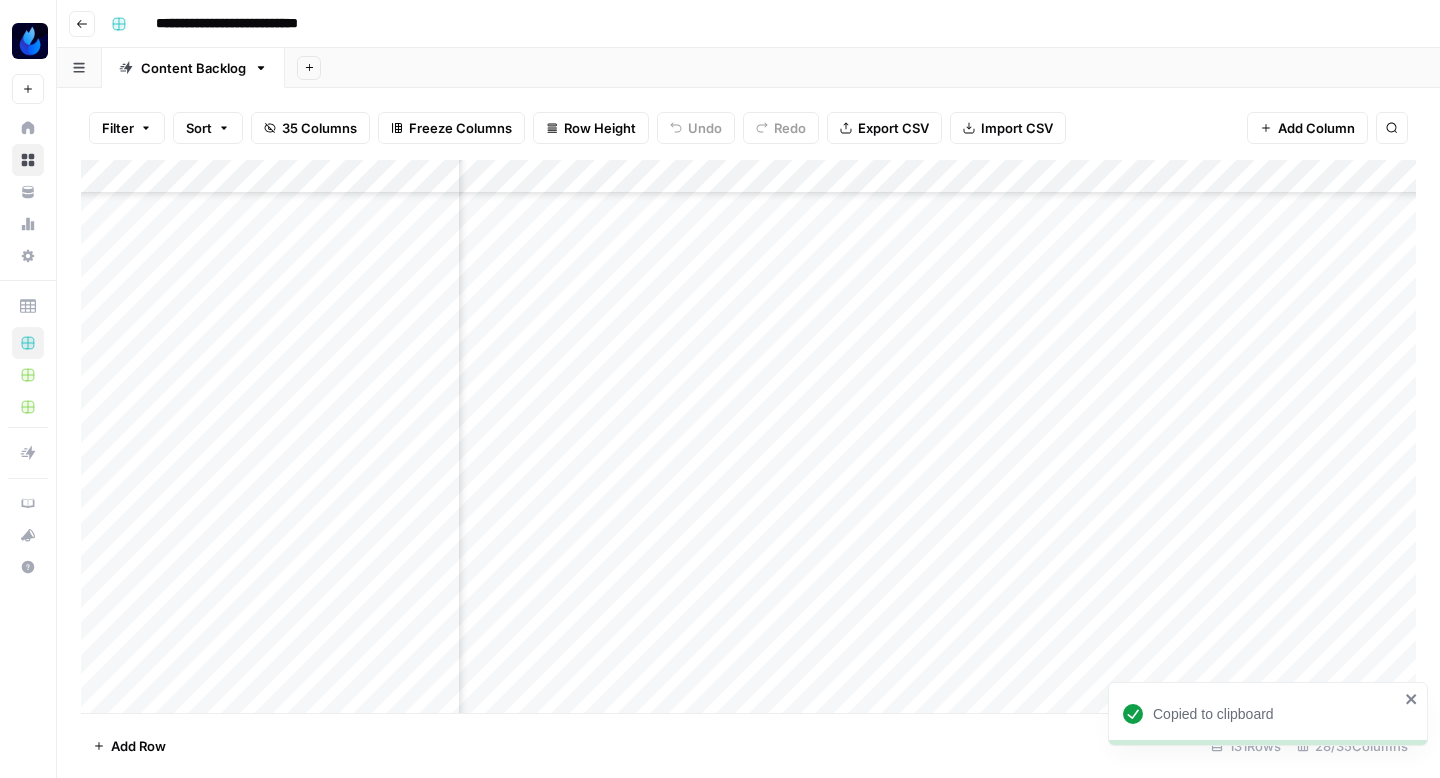 click on "Add Column" at bounding box center (748, 436) 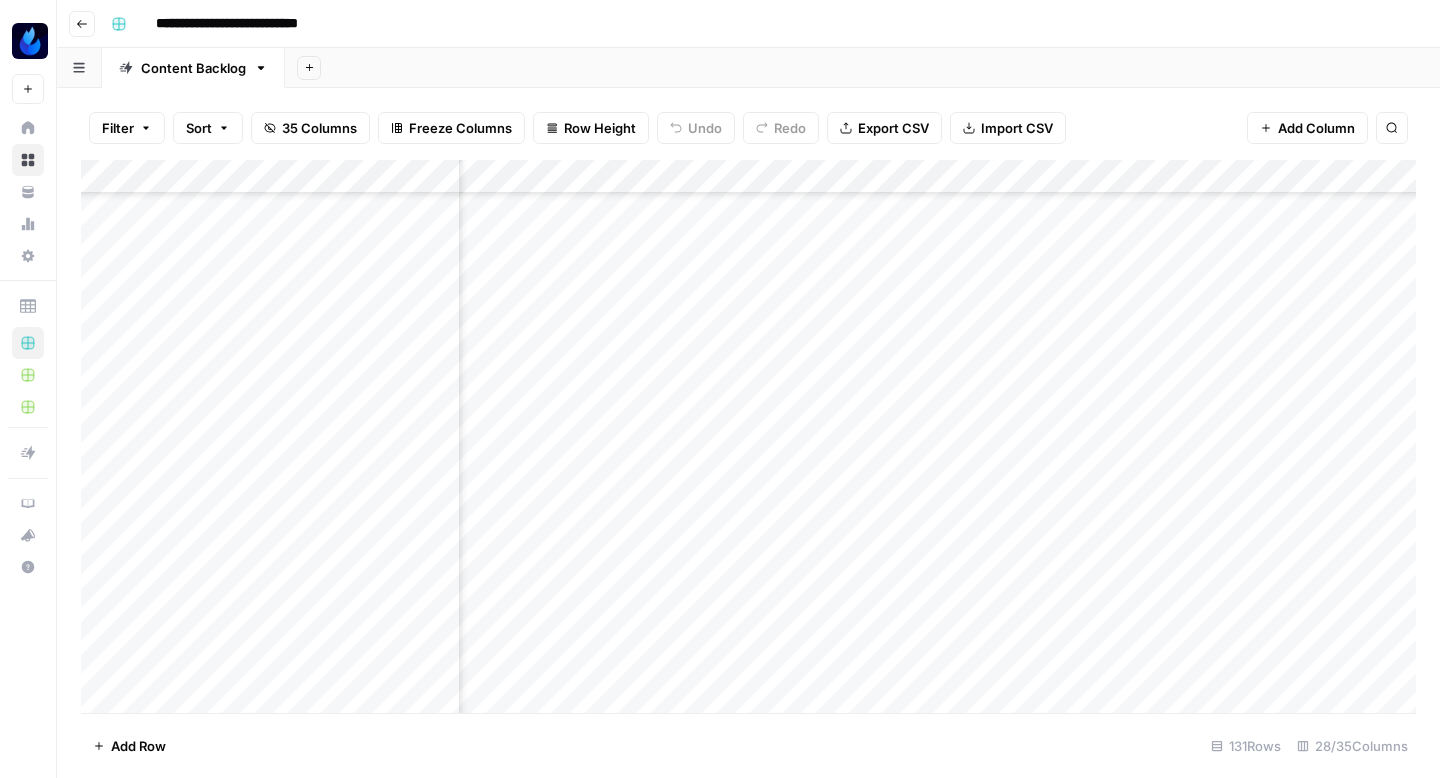 scroll, scrollTop: 2289, scrollLeft: 1650, axis: both 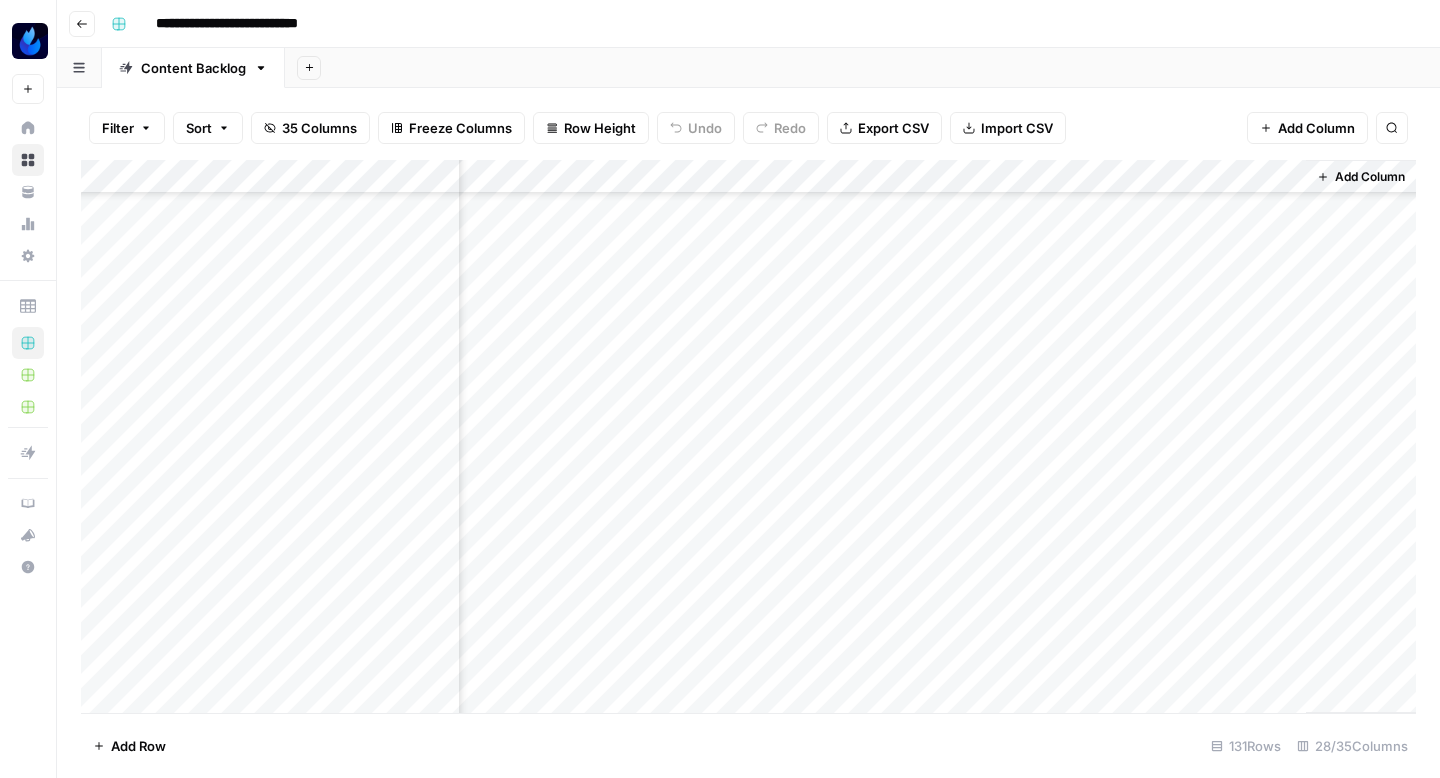 click on "Add Column" at bounding box center (748, 436) 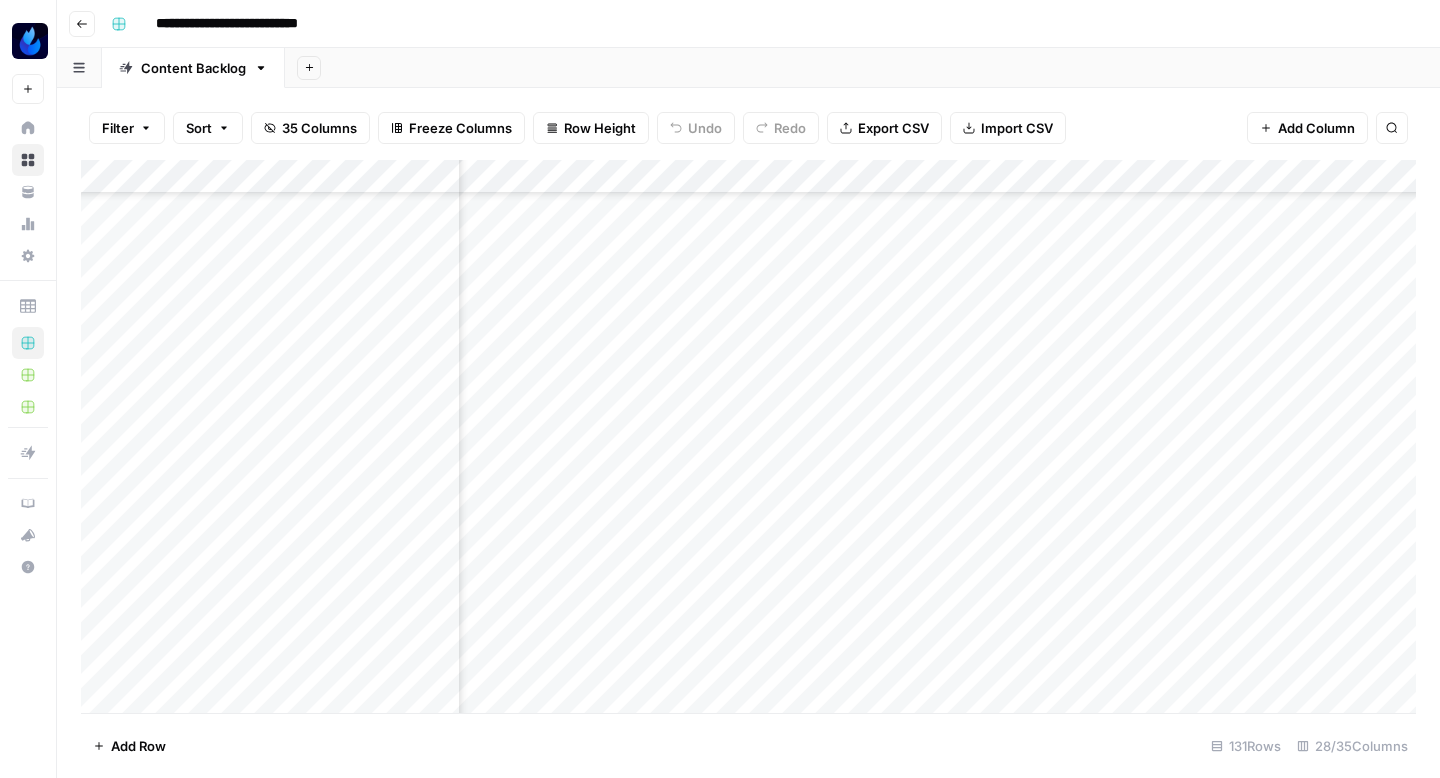 scroll, scrollTop: 2291, scrollLeft: 3473, axis: both 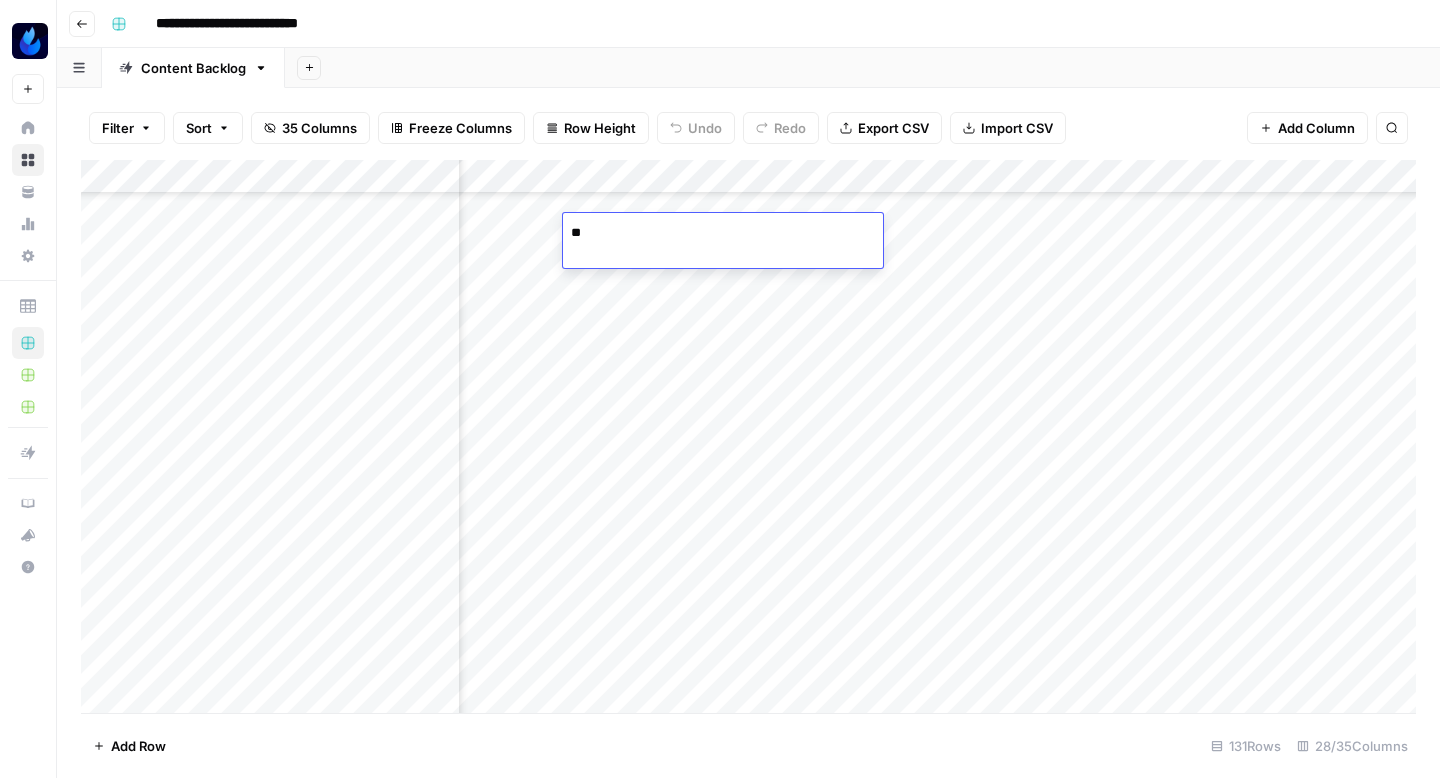 type on "*" 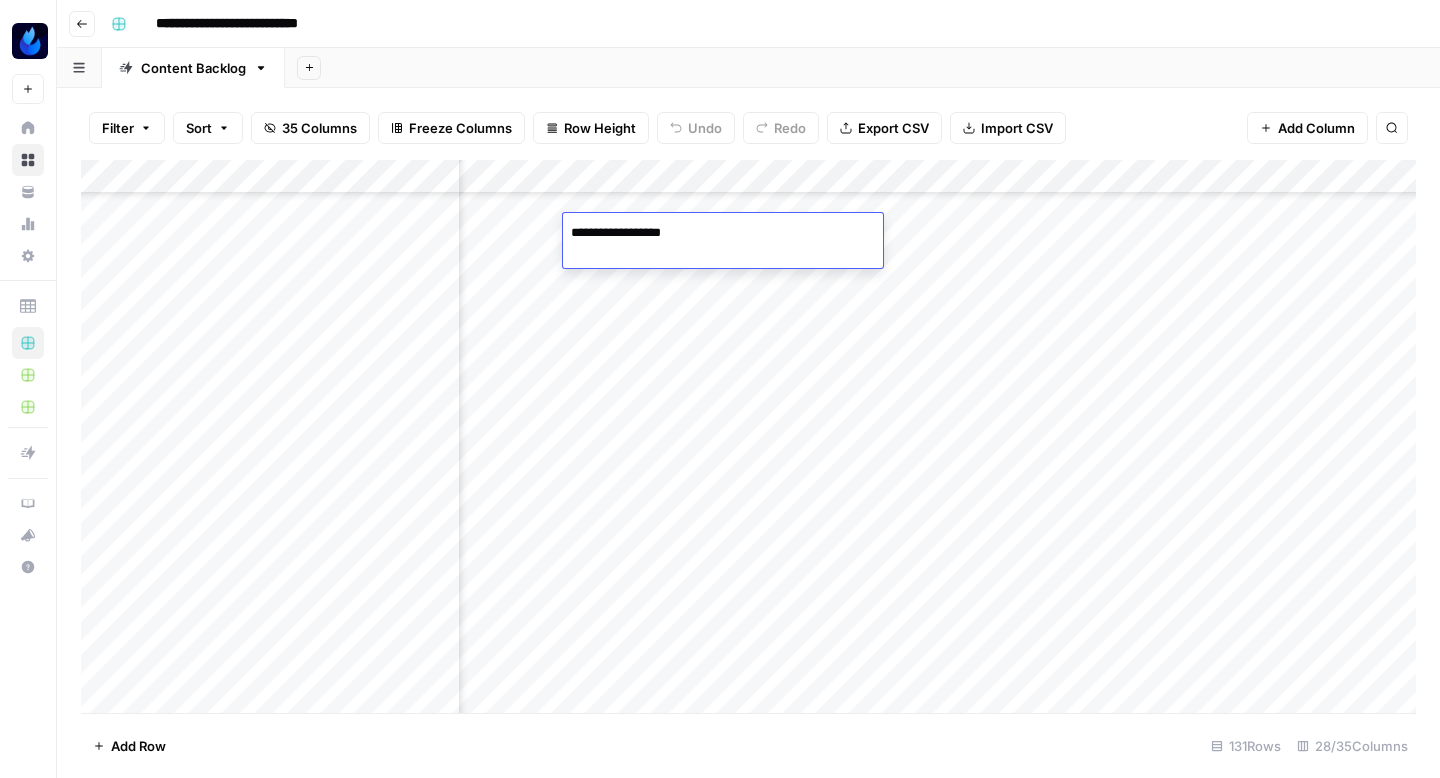 type on "**********" 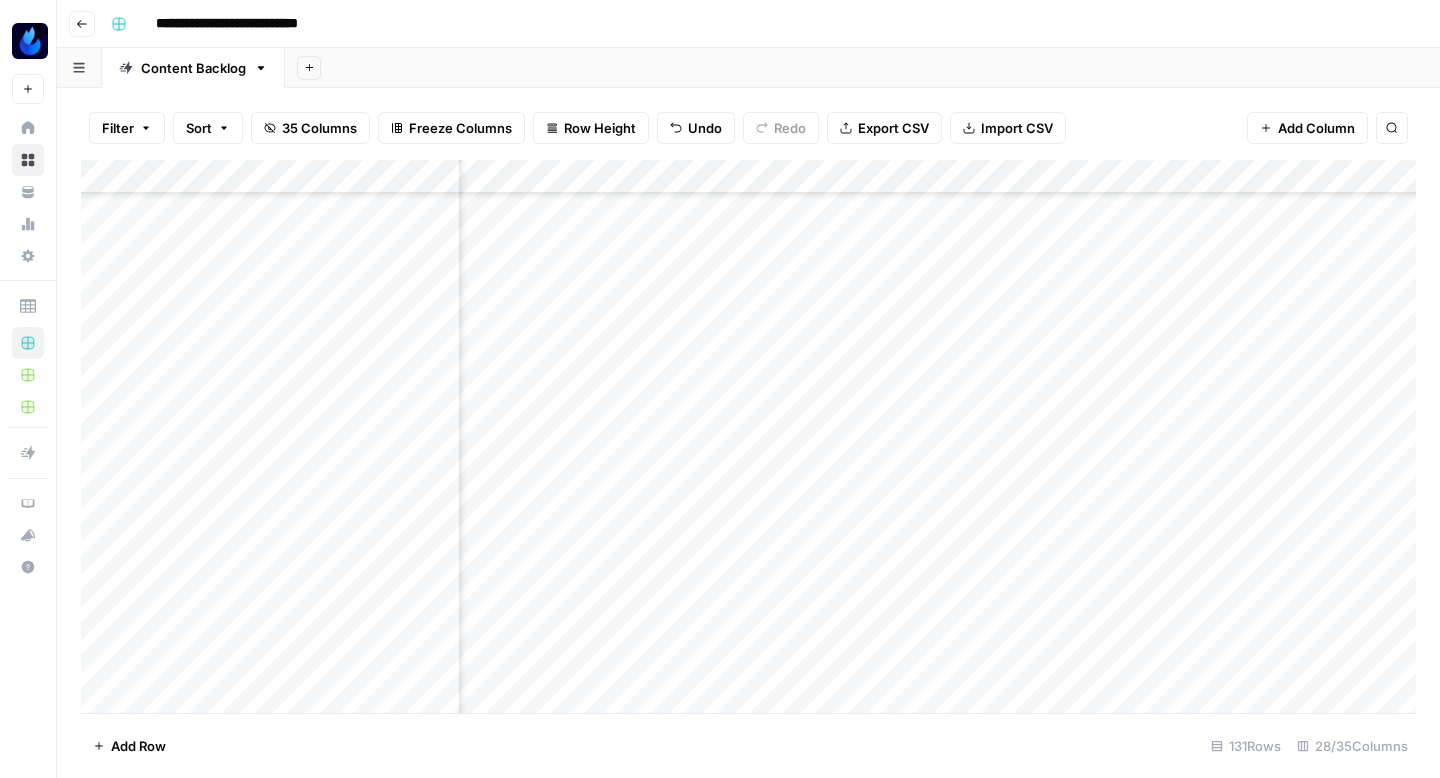 click on "Add Column" at bounding box center [748, 436] 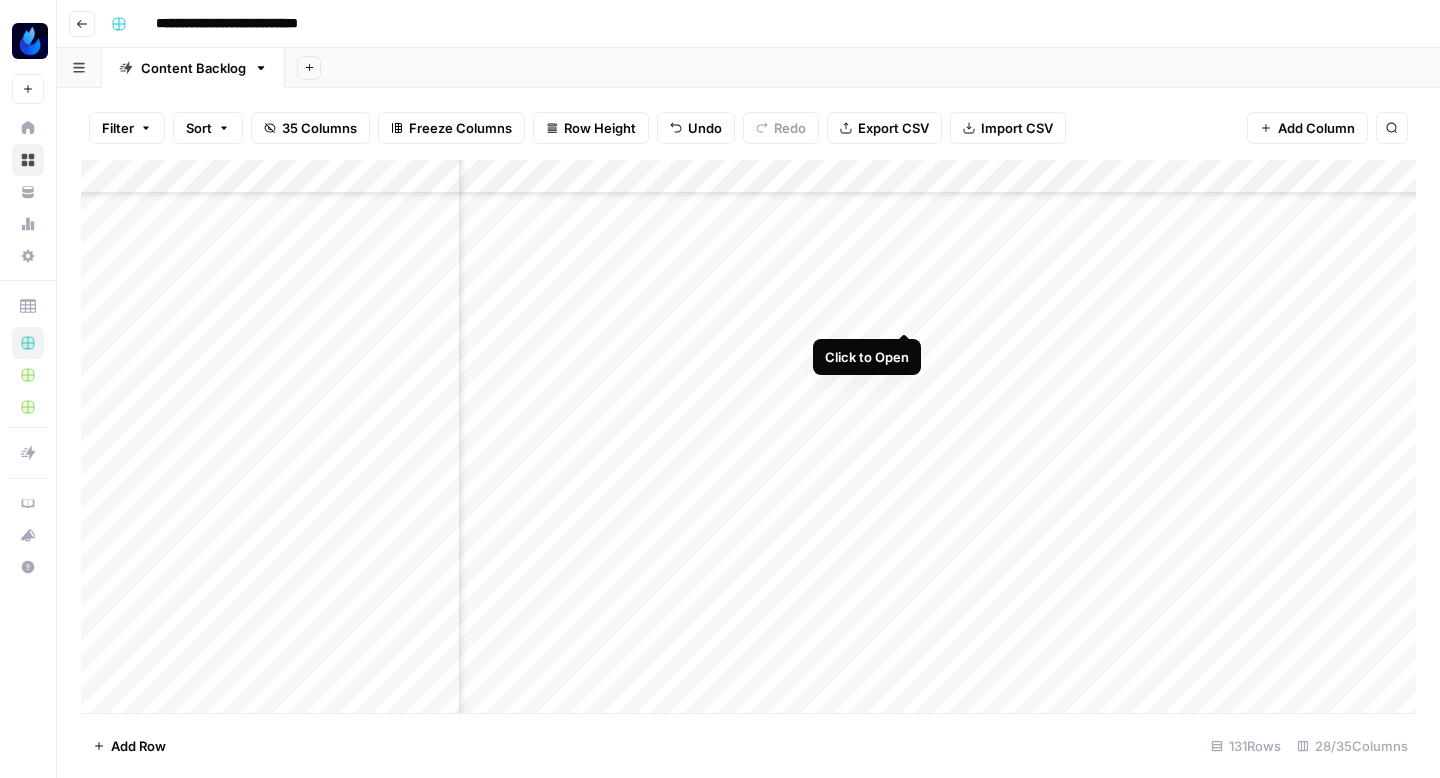 click on "Add Column" at bounding box center (748, 436) 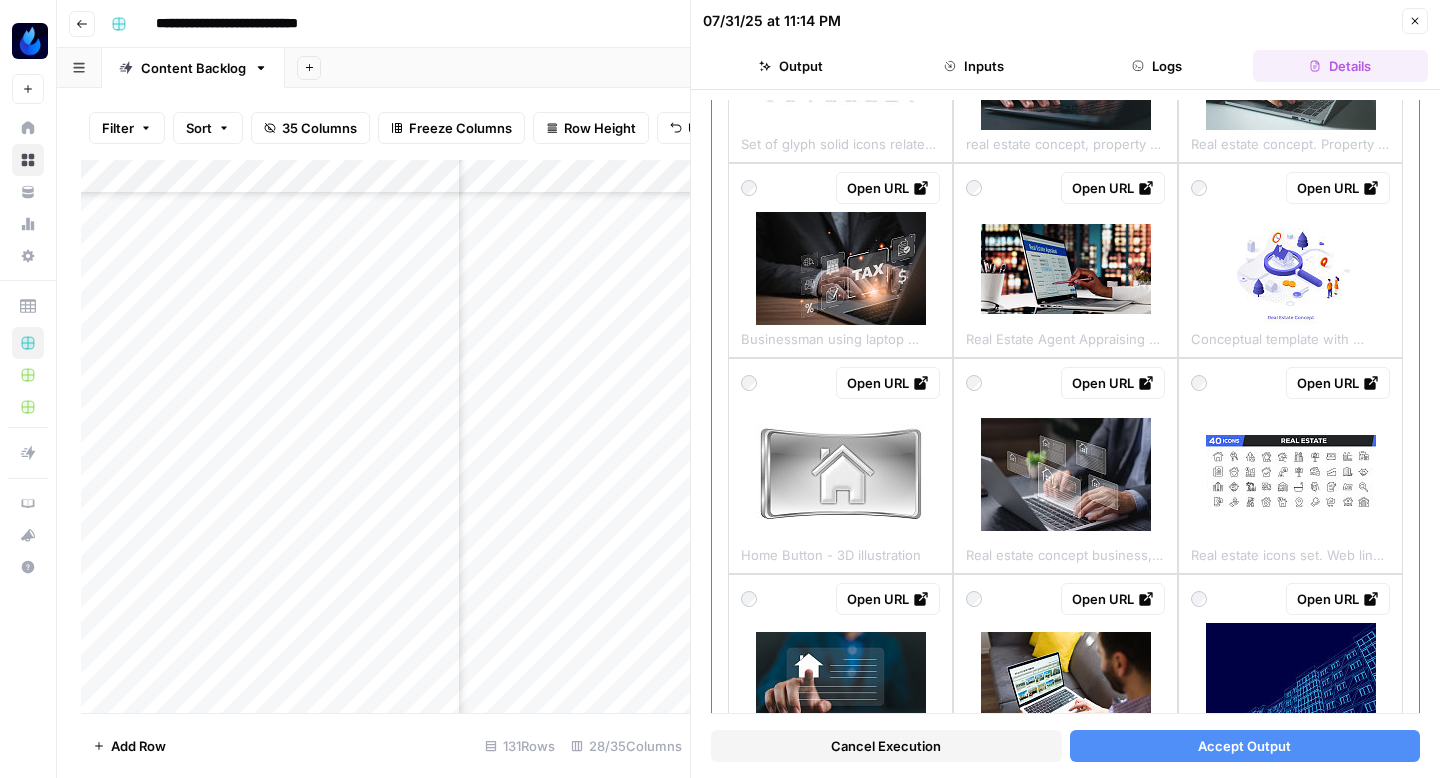 scroll, scrollTop: 771, scrollLeft: 0, axis: vertical 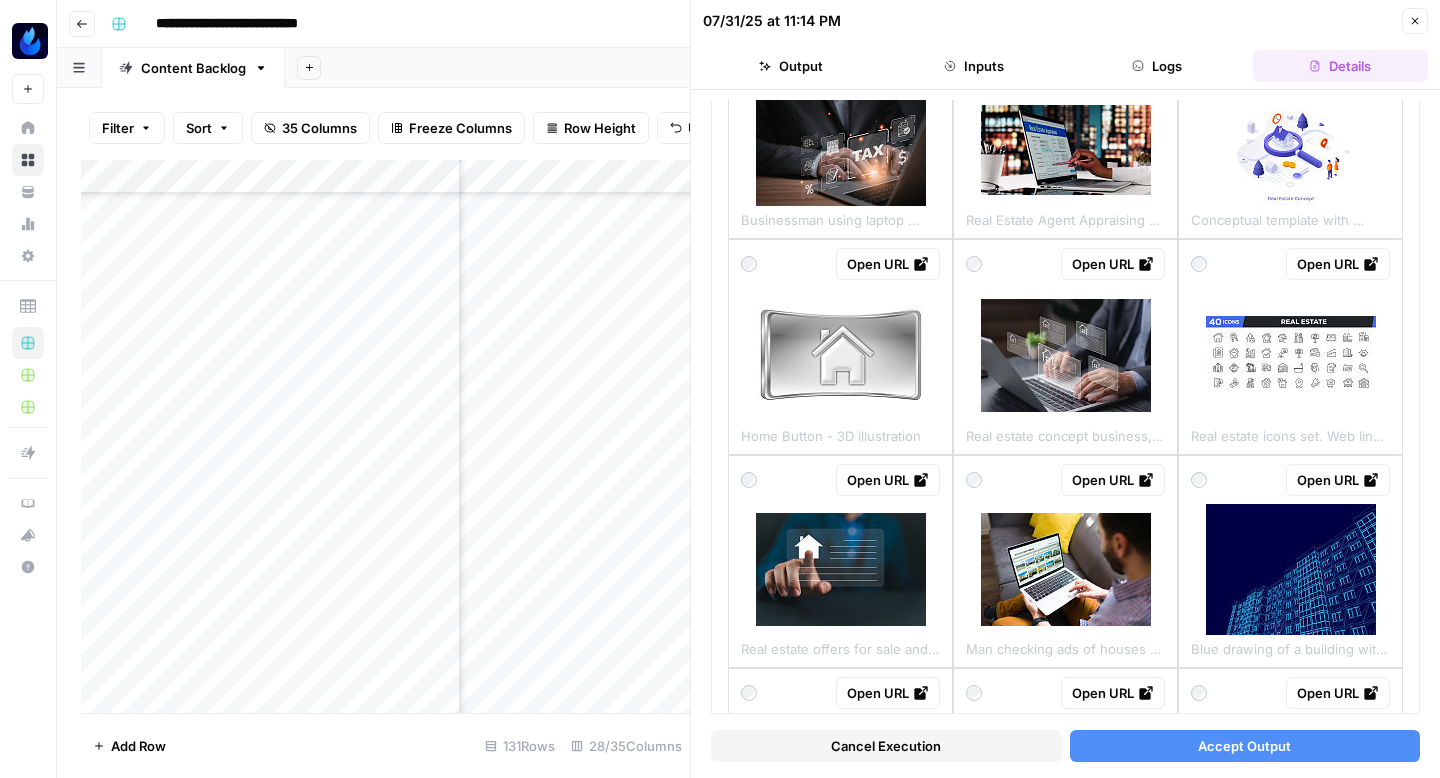 click 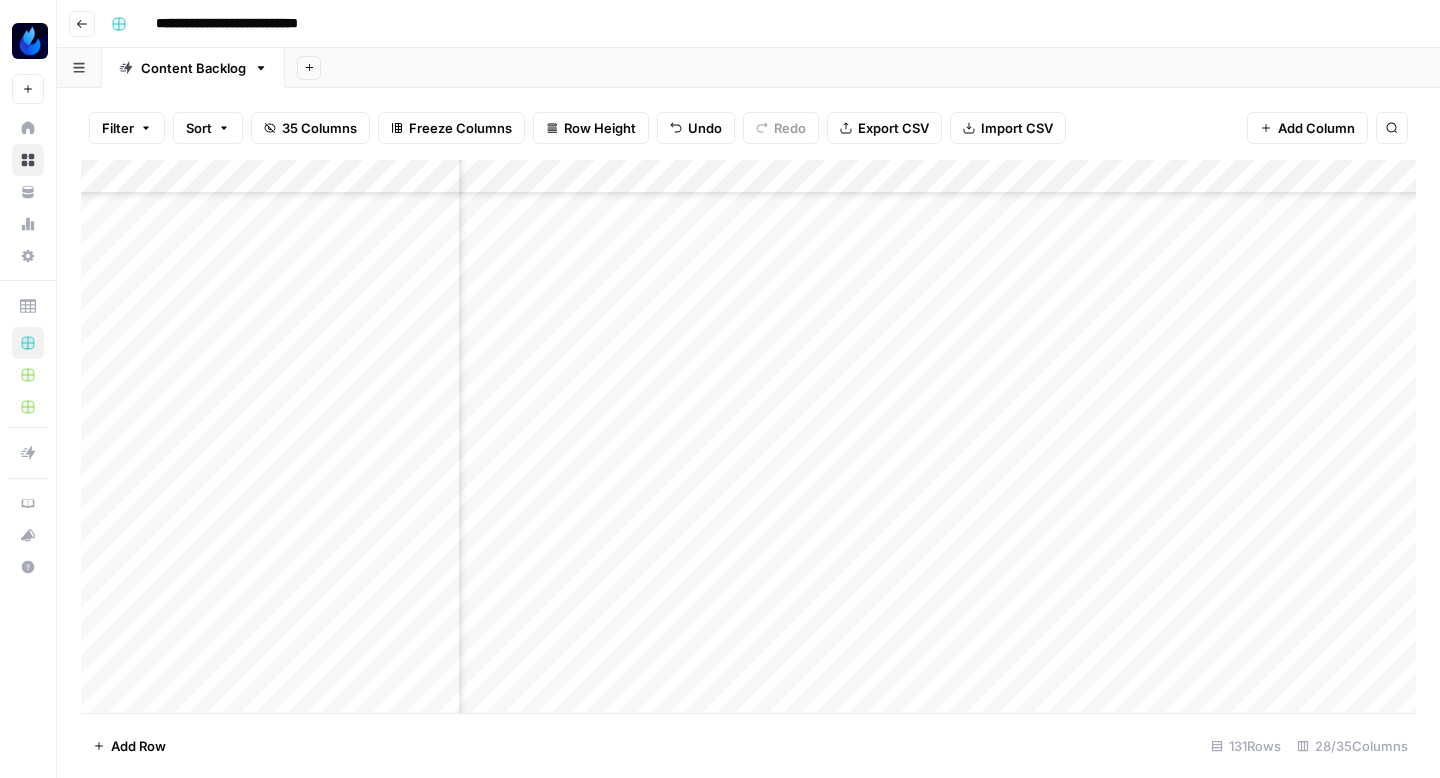 click on "Add Column" at bounding box center (748, 436) 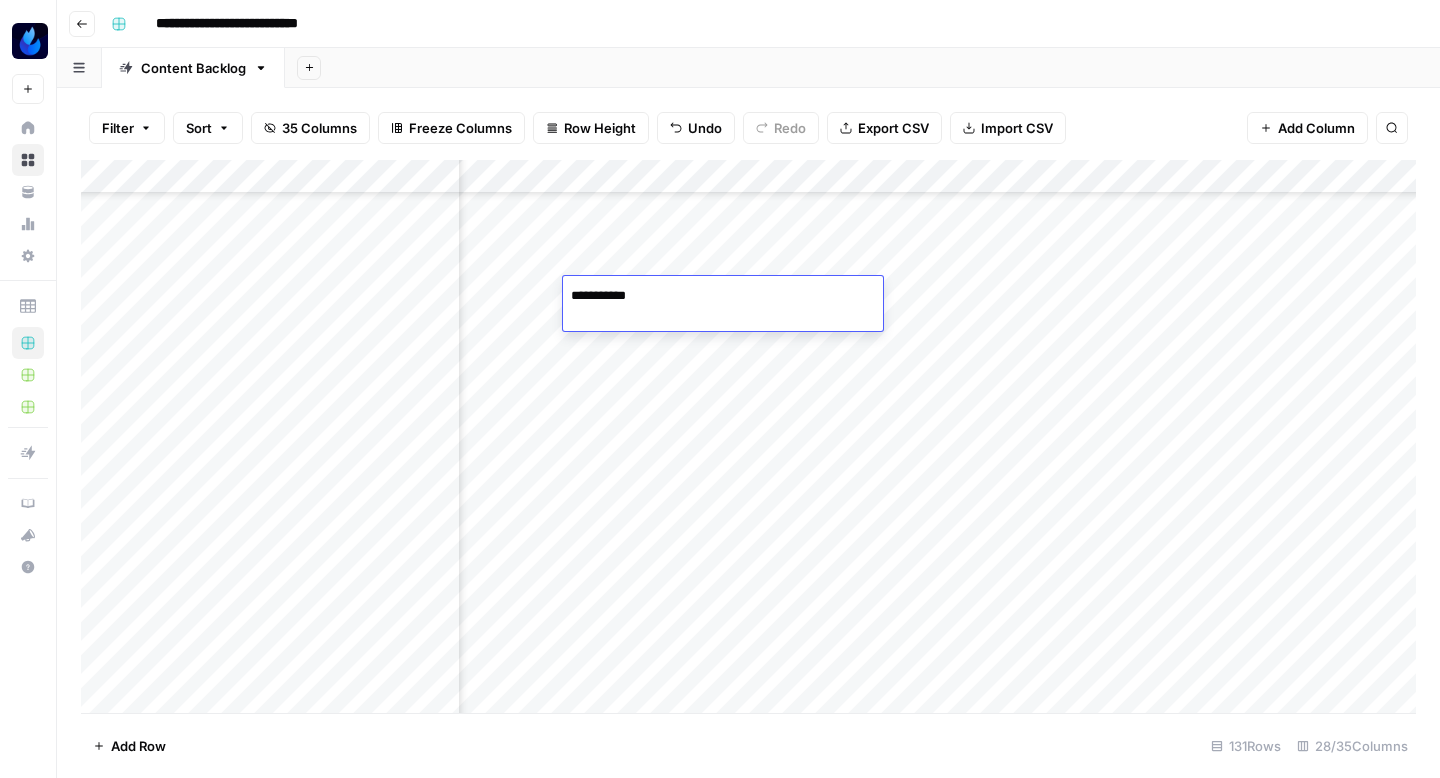 type on "**********" 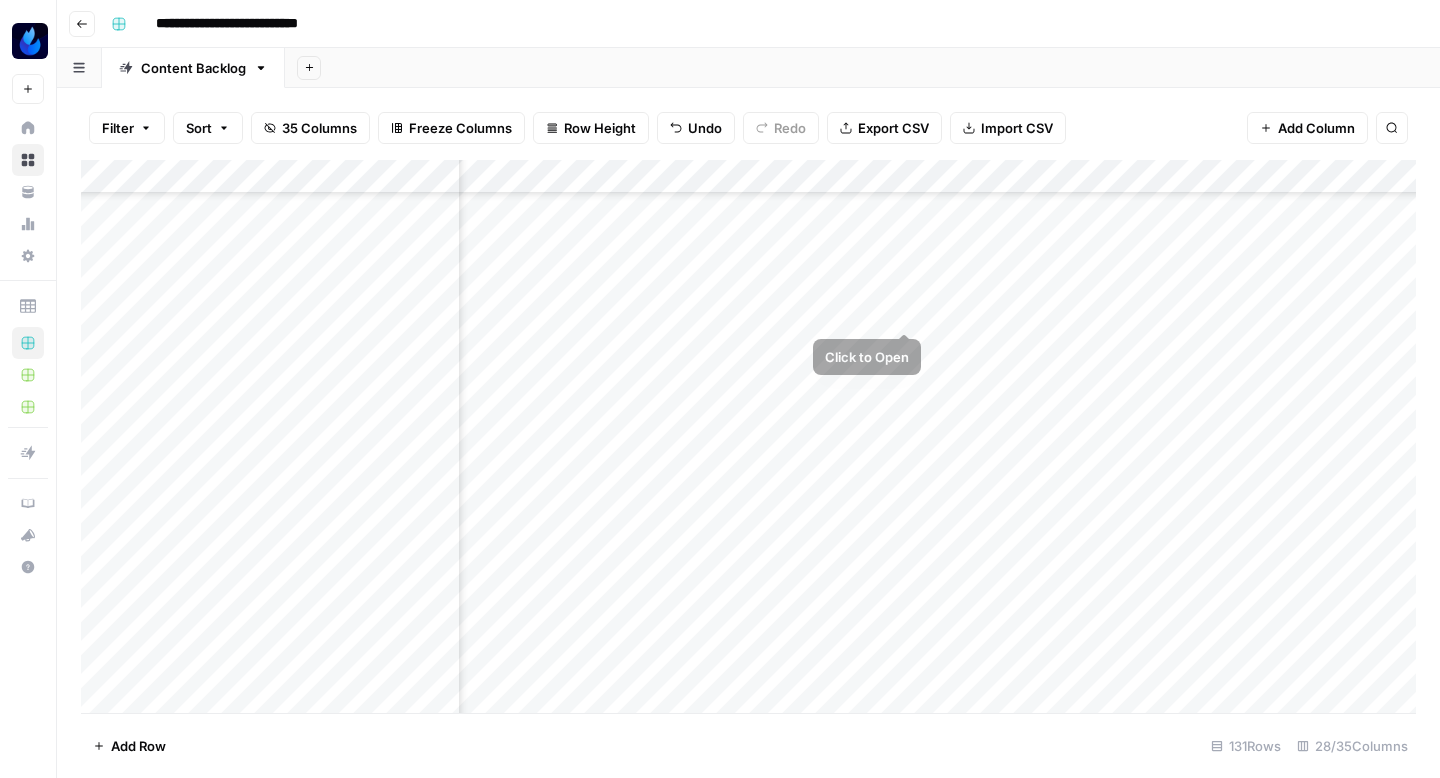click on "Add Column" at bounding box center [748, 436] 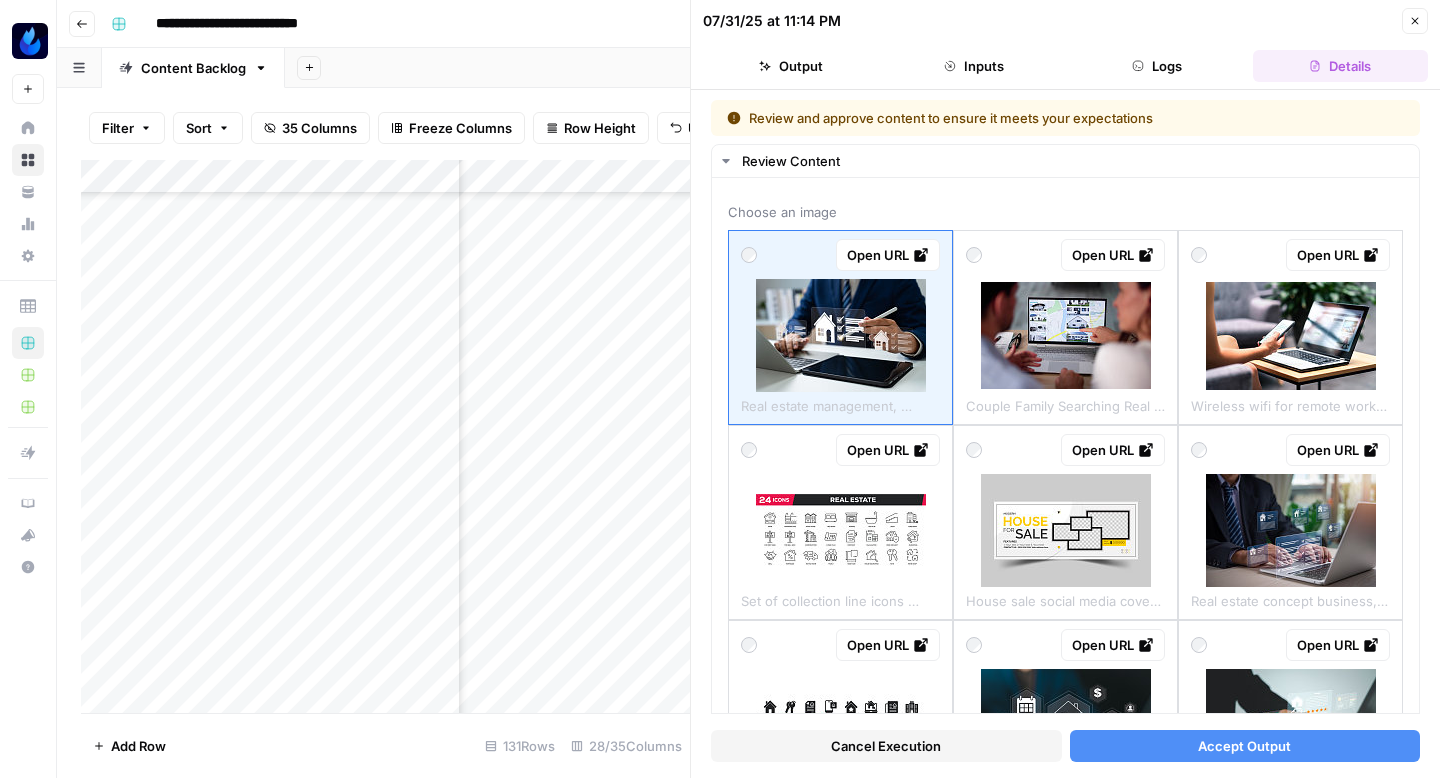 click on "Cancel Execution" at bounding box center (886, 746) 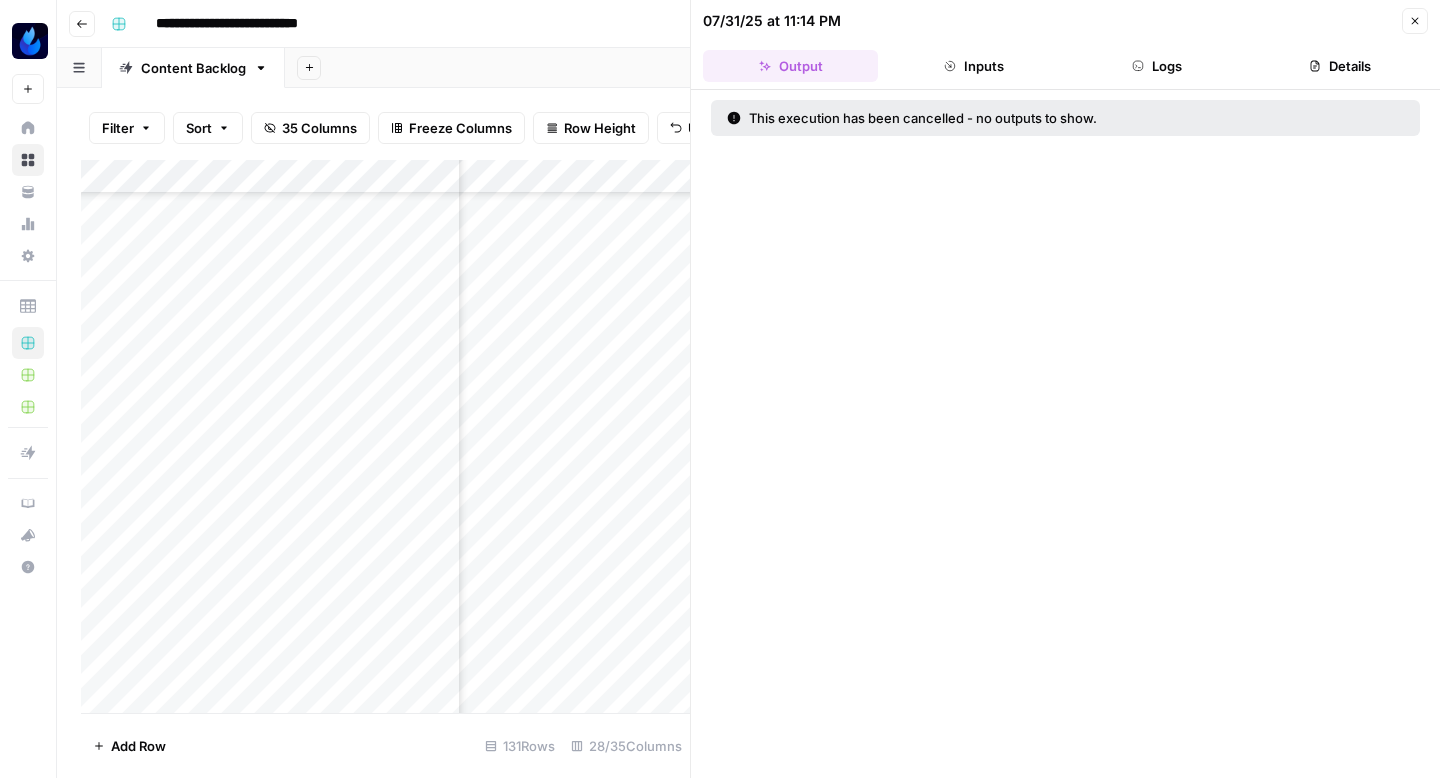click 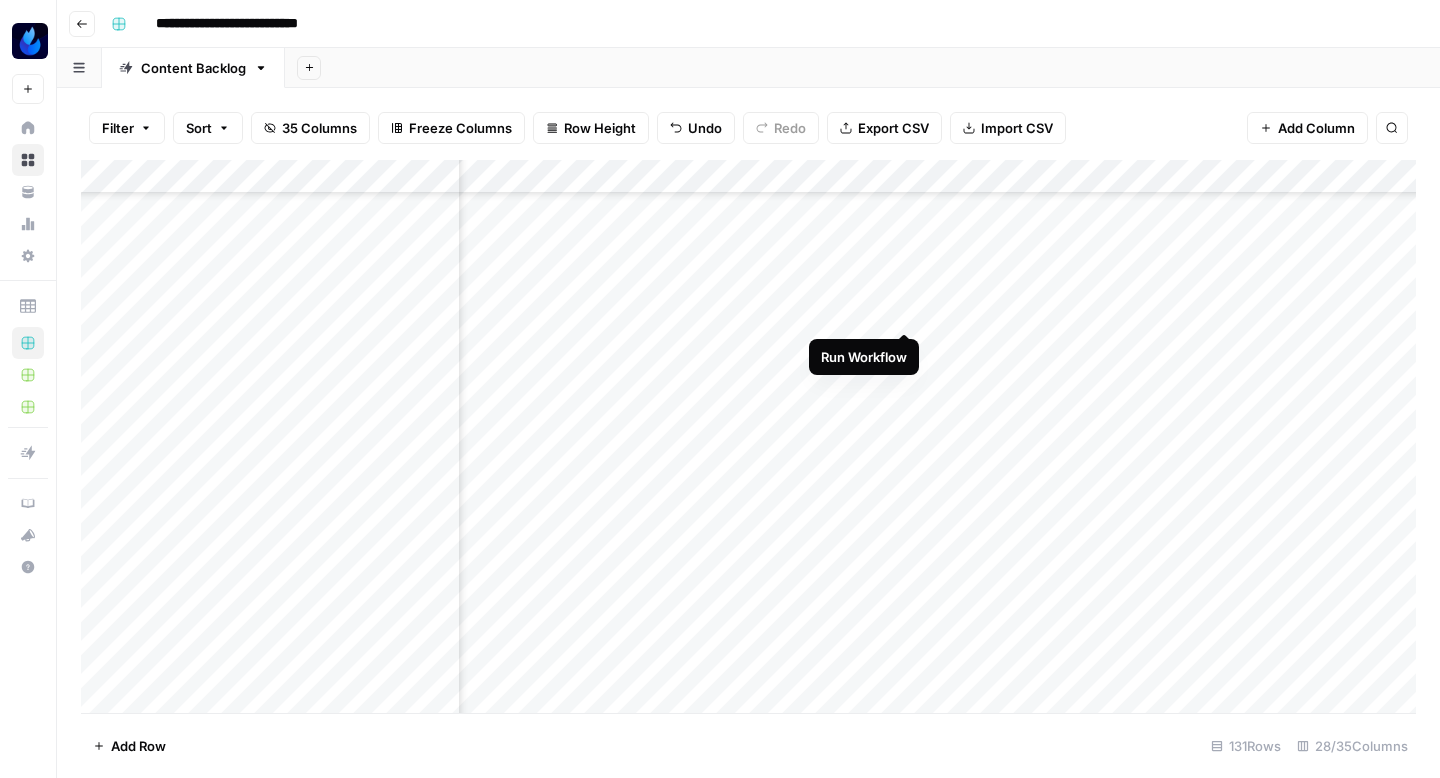 click on "Add Column" at bounding box center [748, 436] 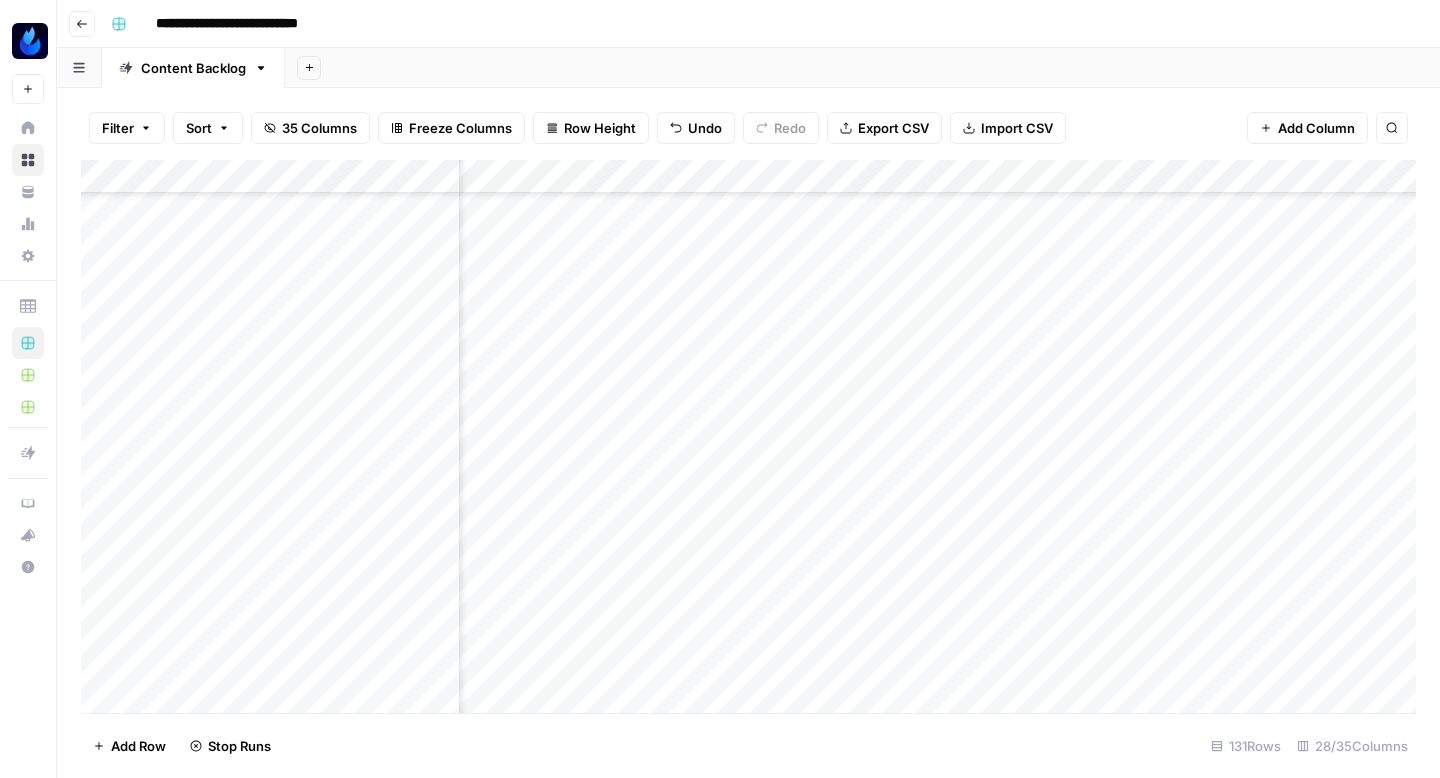 scroll, scrollTop: 2307, scrollLeft: 3172, axis: both 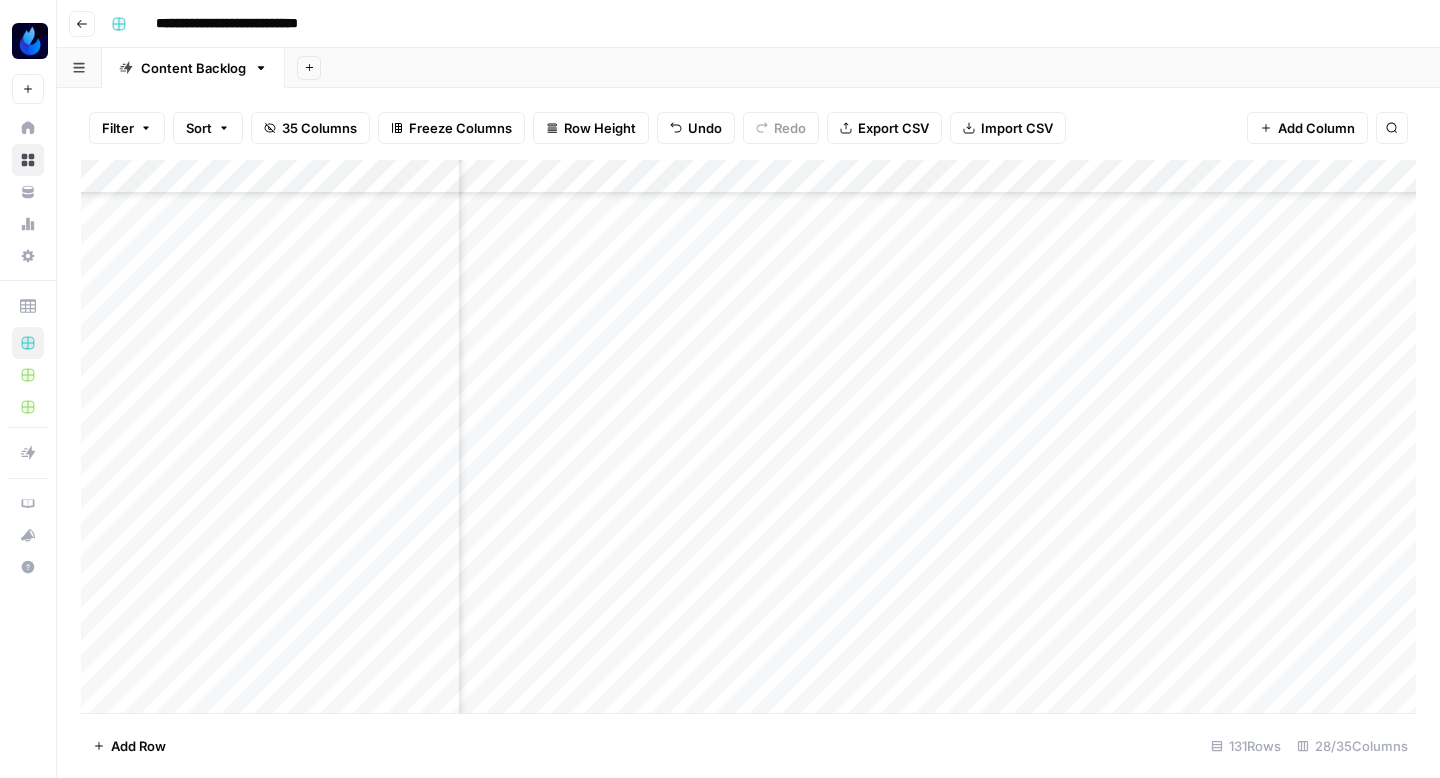 click on "Add Column" at bounding box center [748, 436] 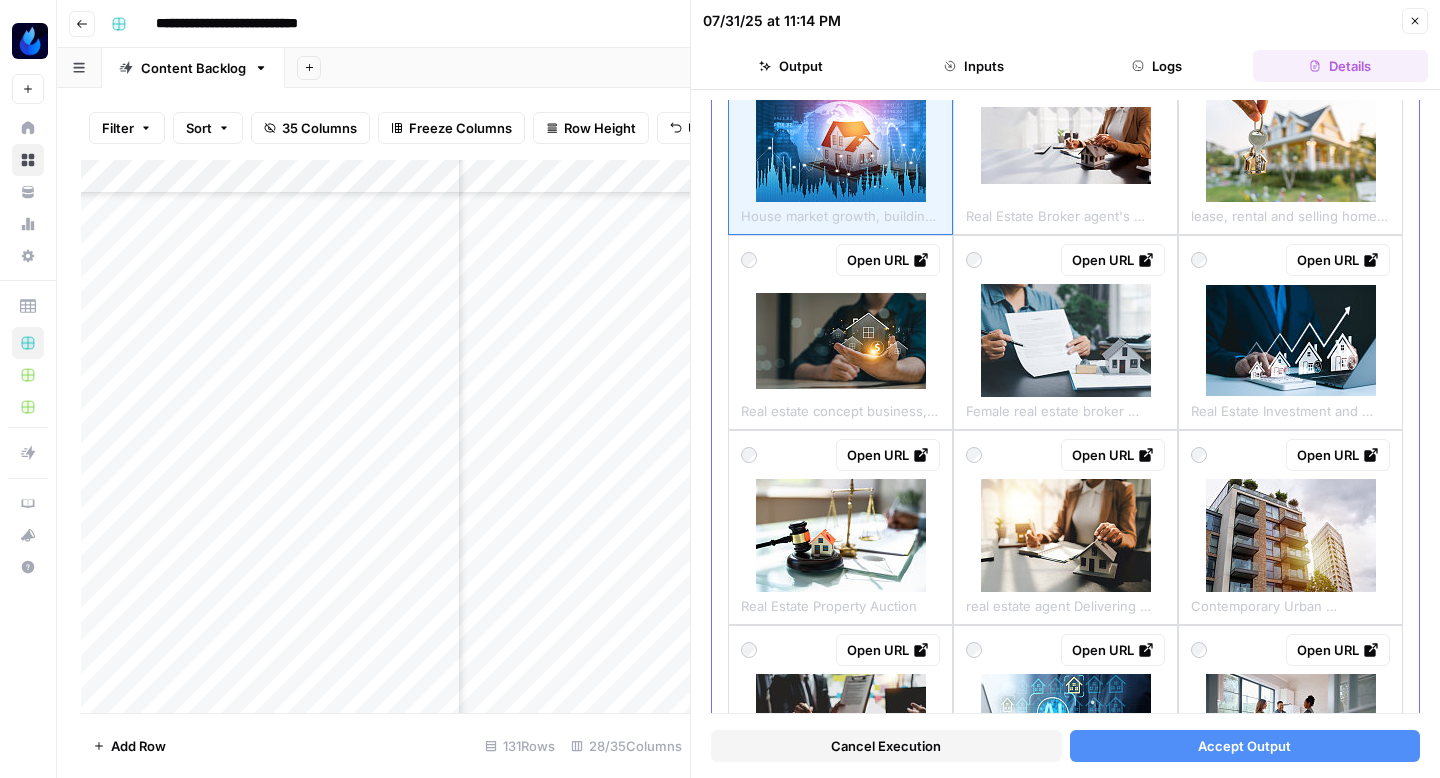 scroll, scrollTop: 168, scrollLeft: 0, axis: vertical 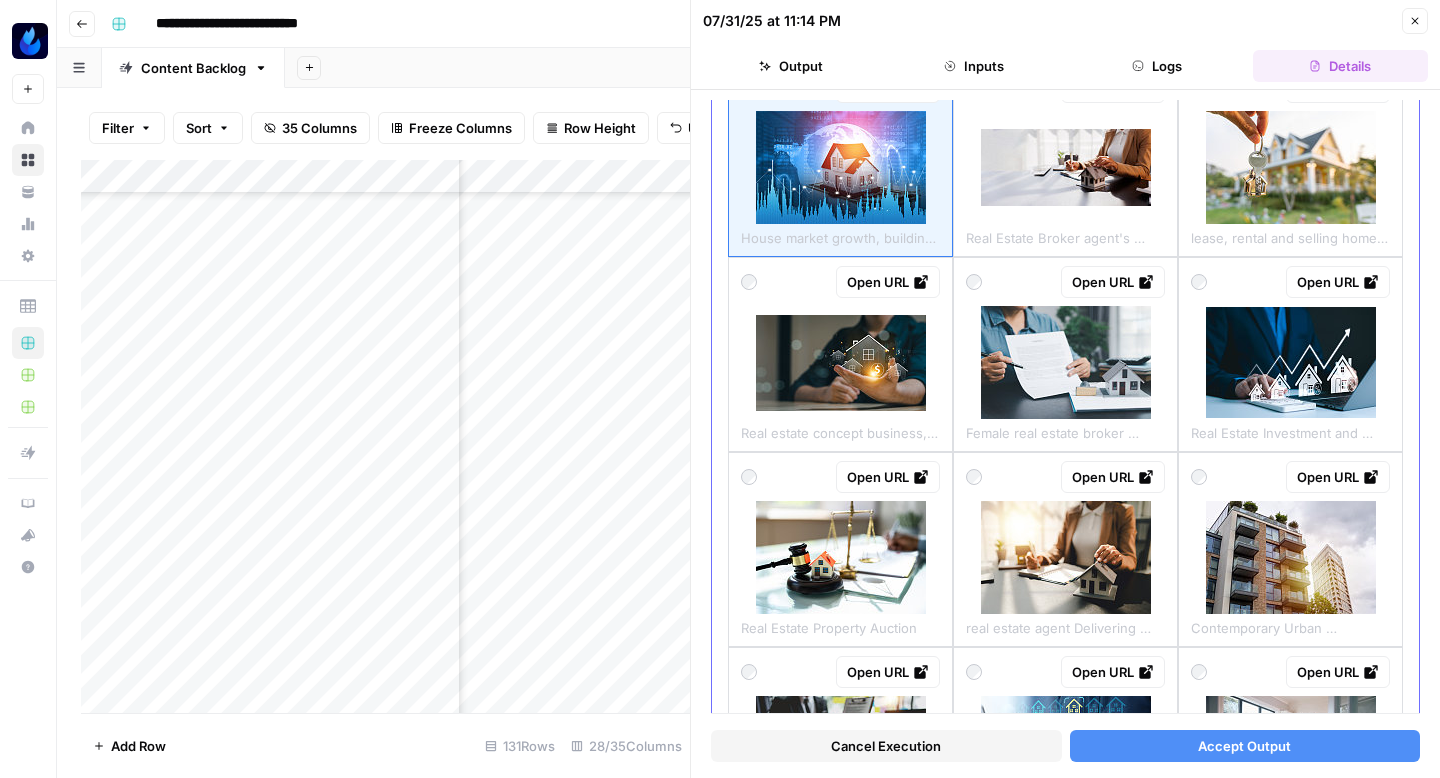 click at bounding box center (1291, 167) 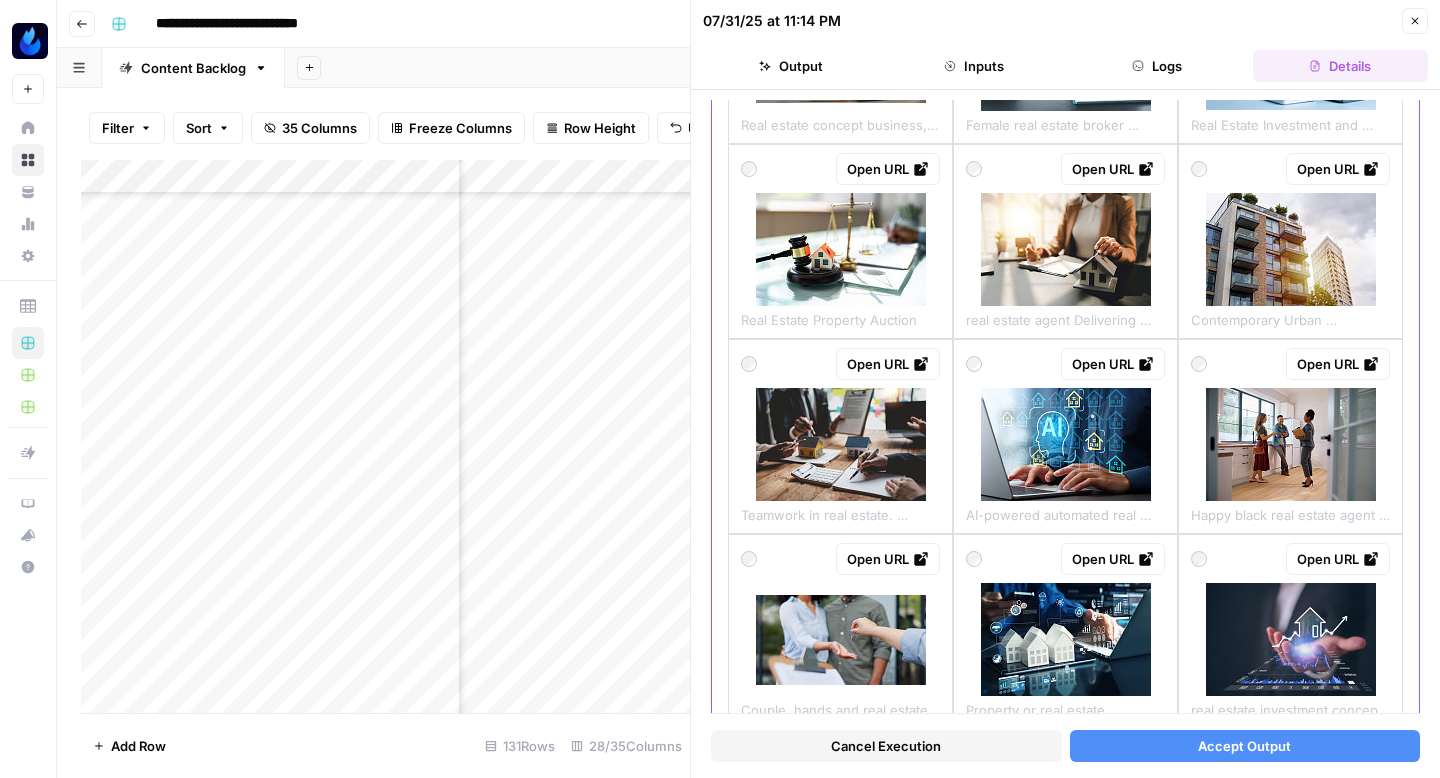 scroll, scrollTop: 1137, scrollLeft: 0, axis: vertical 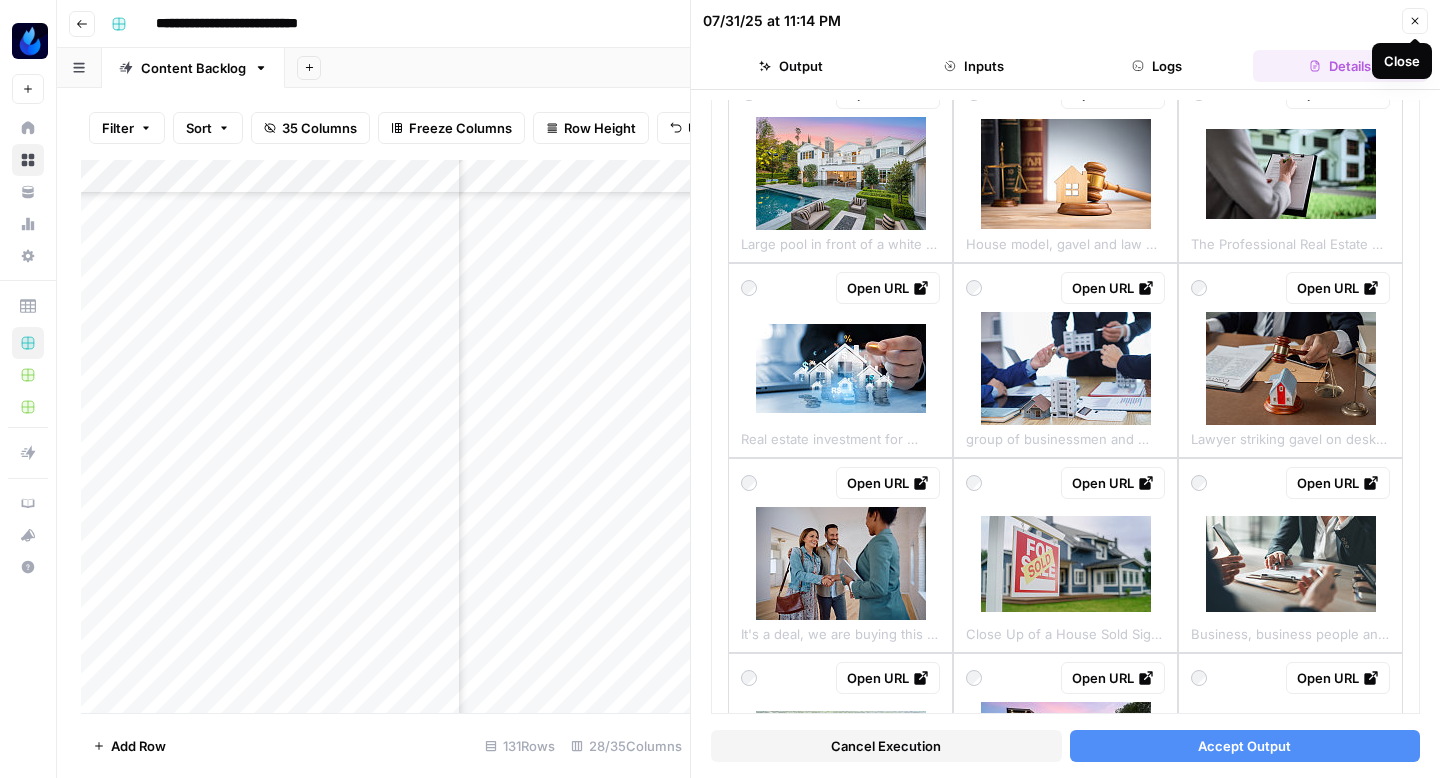 click 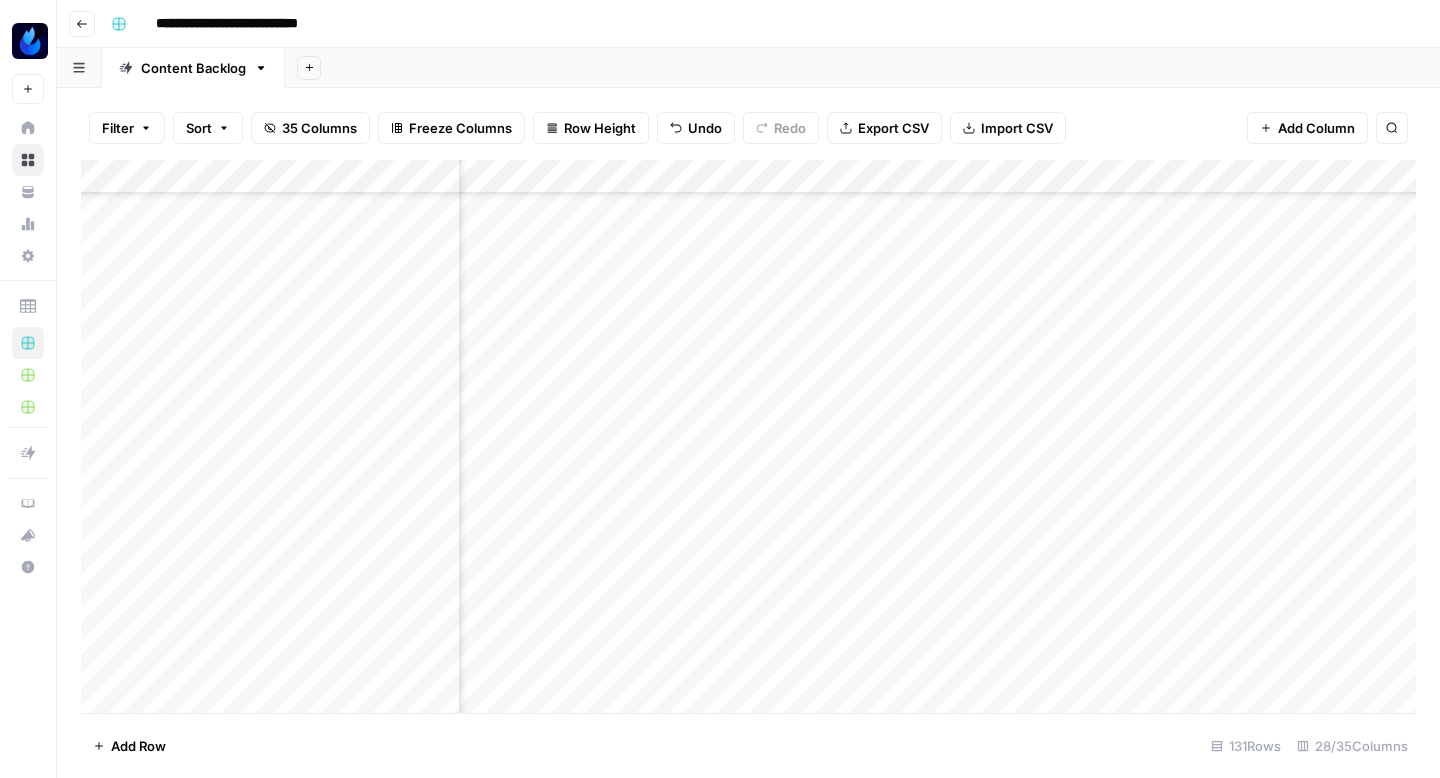 click on "Add Column" at bounding box center (748, 436) 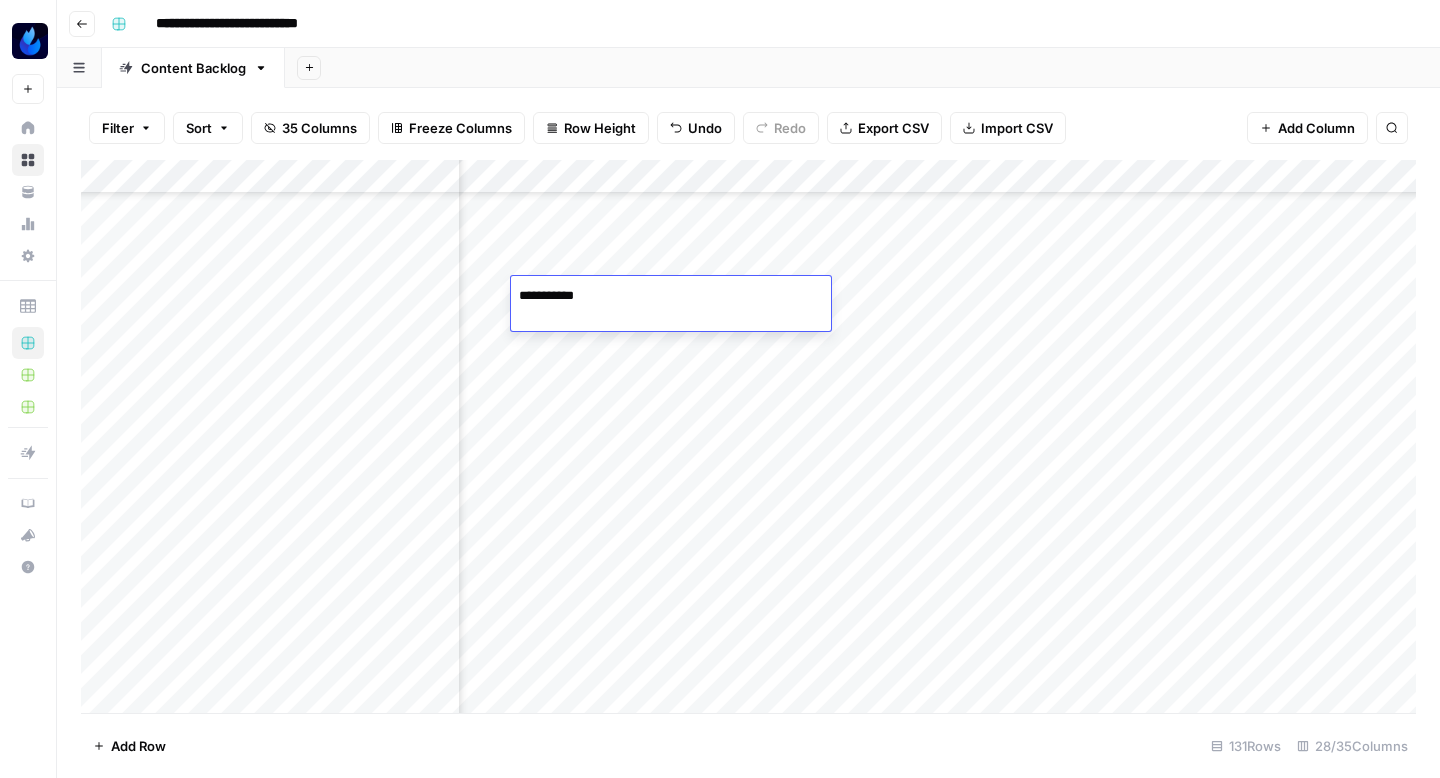 click on "**********" at bounding box center (671, 296) 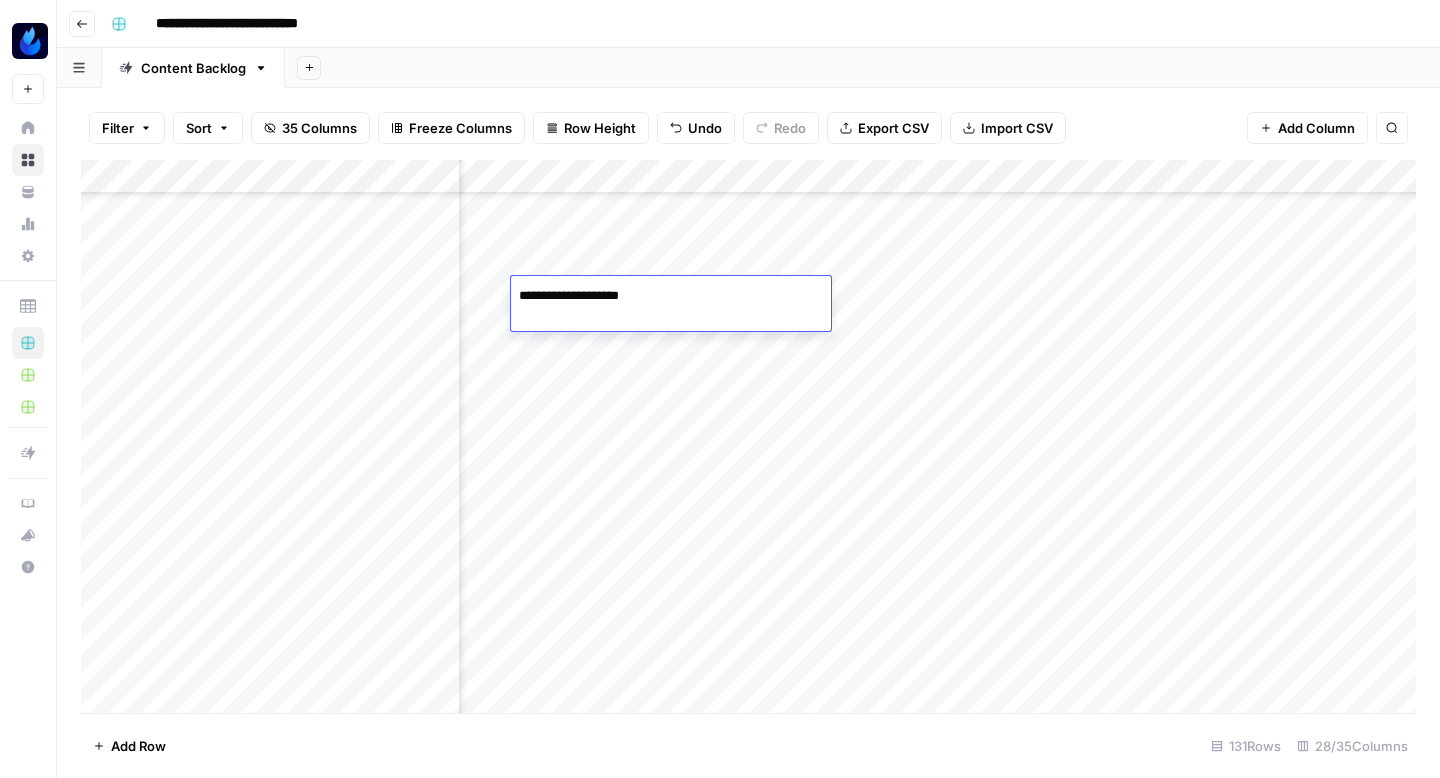 type on "**********" 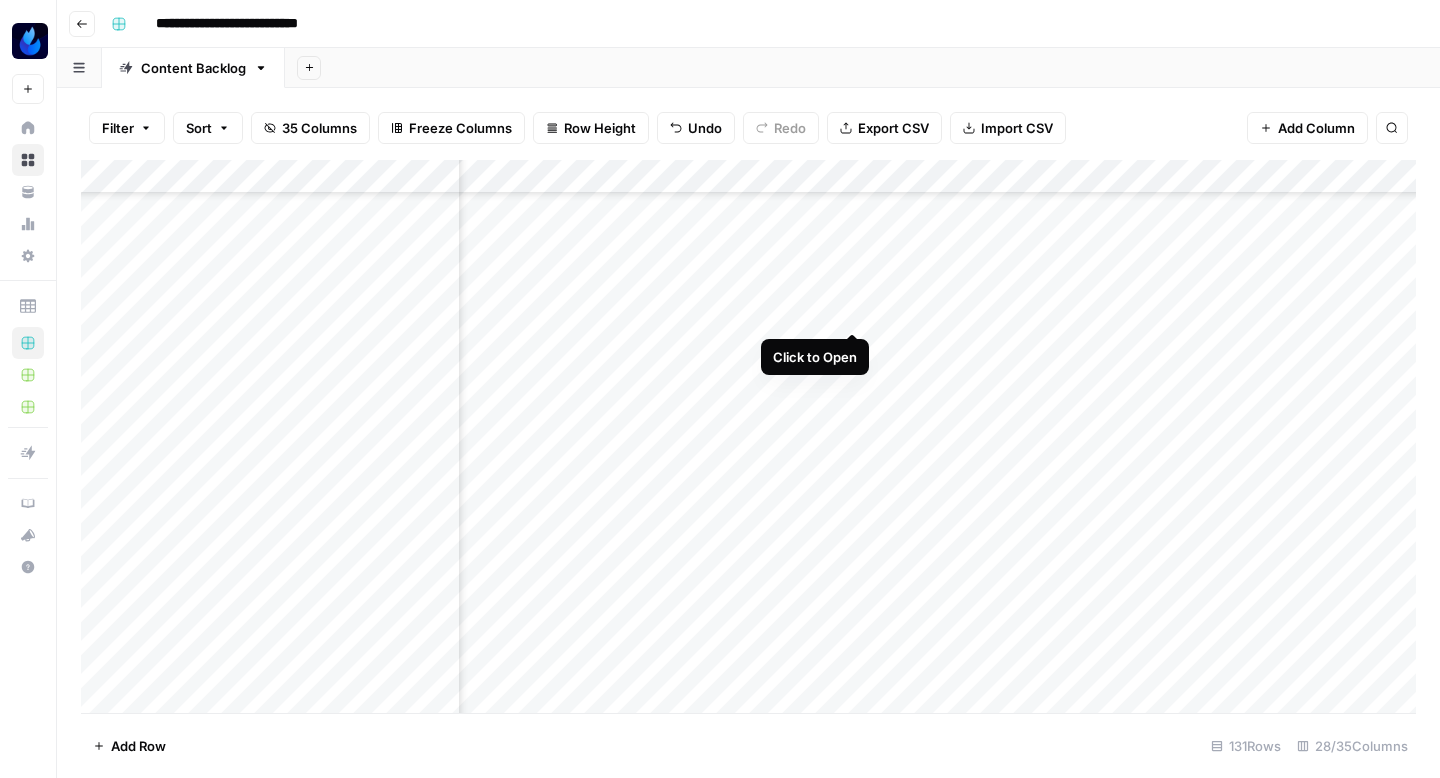 click on "Add Column" at bounding box center (748, 436) 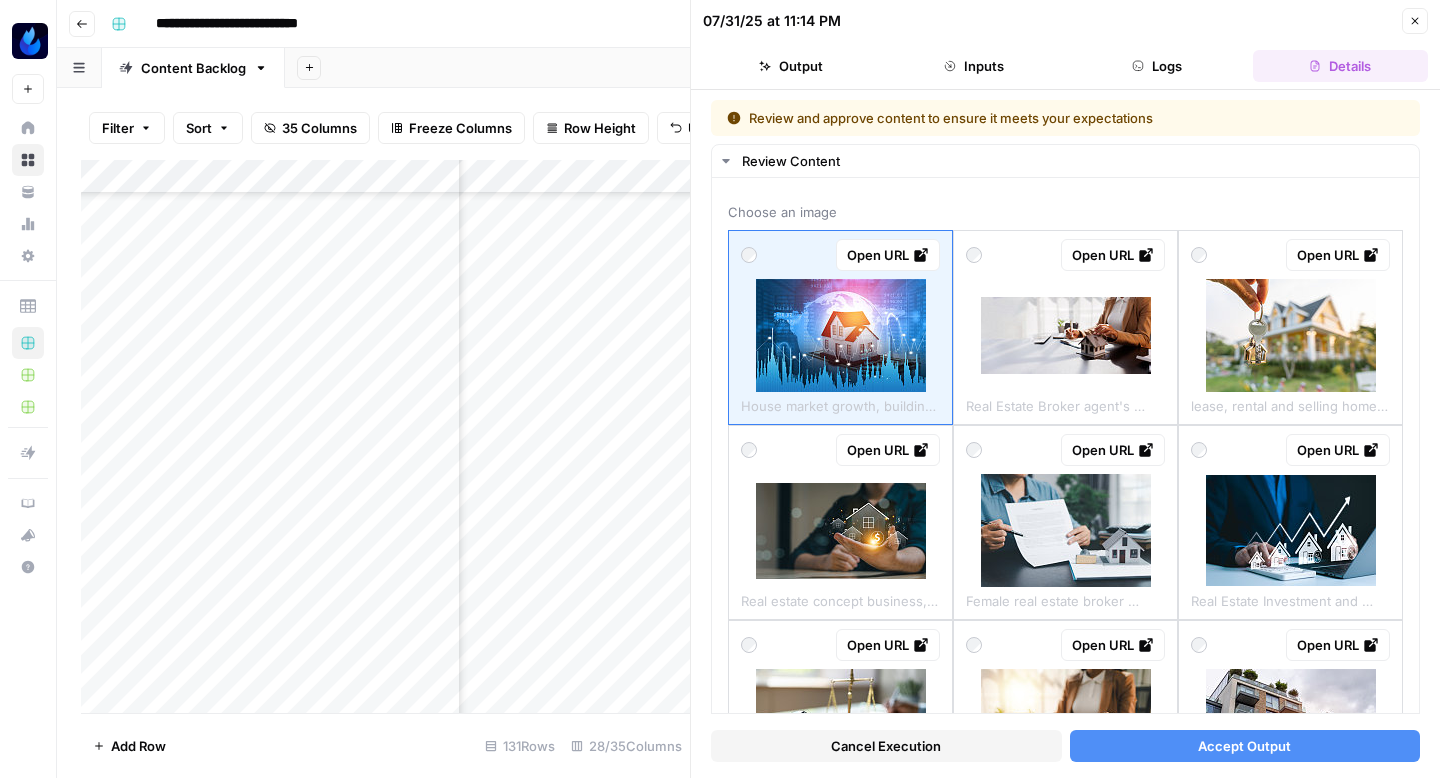 click on "Cancel Execution" at bounding box center [886, 746] 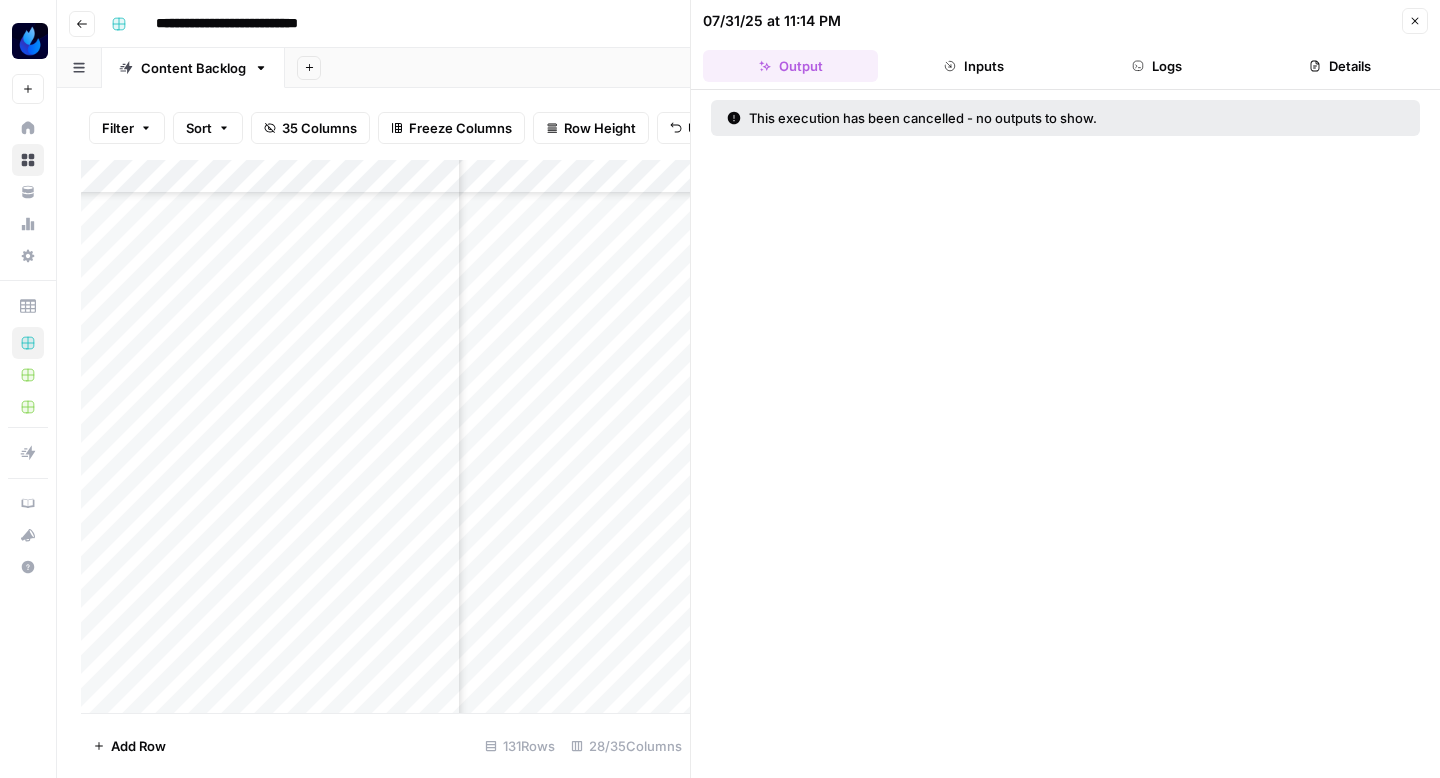 click on "07/31/25 at 11:14 PM Close Output Inputs Logs Details" at bounding box center [1065, 45] 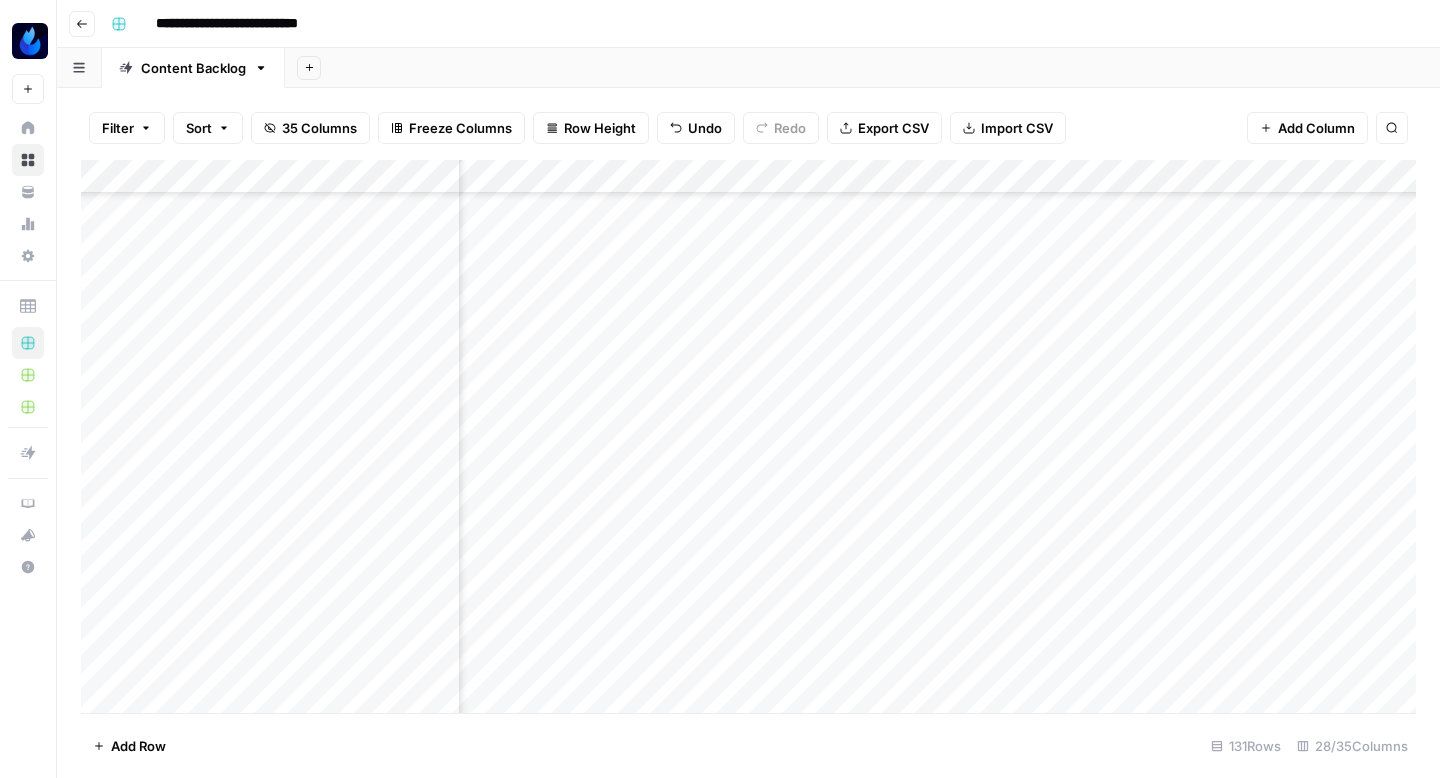 click on "Add Column" at bounding box center [748, 436] 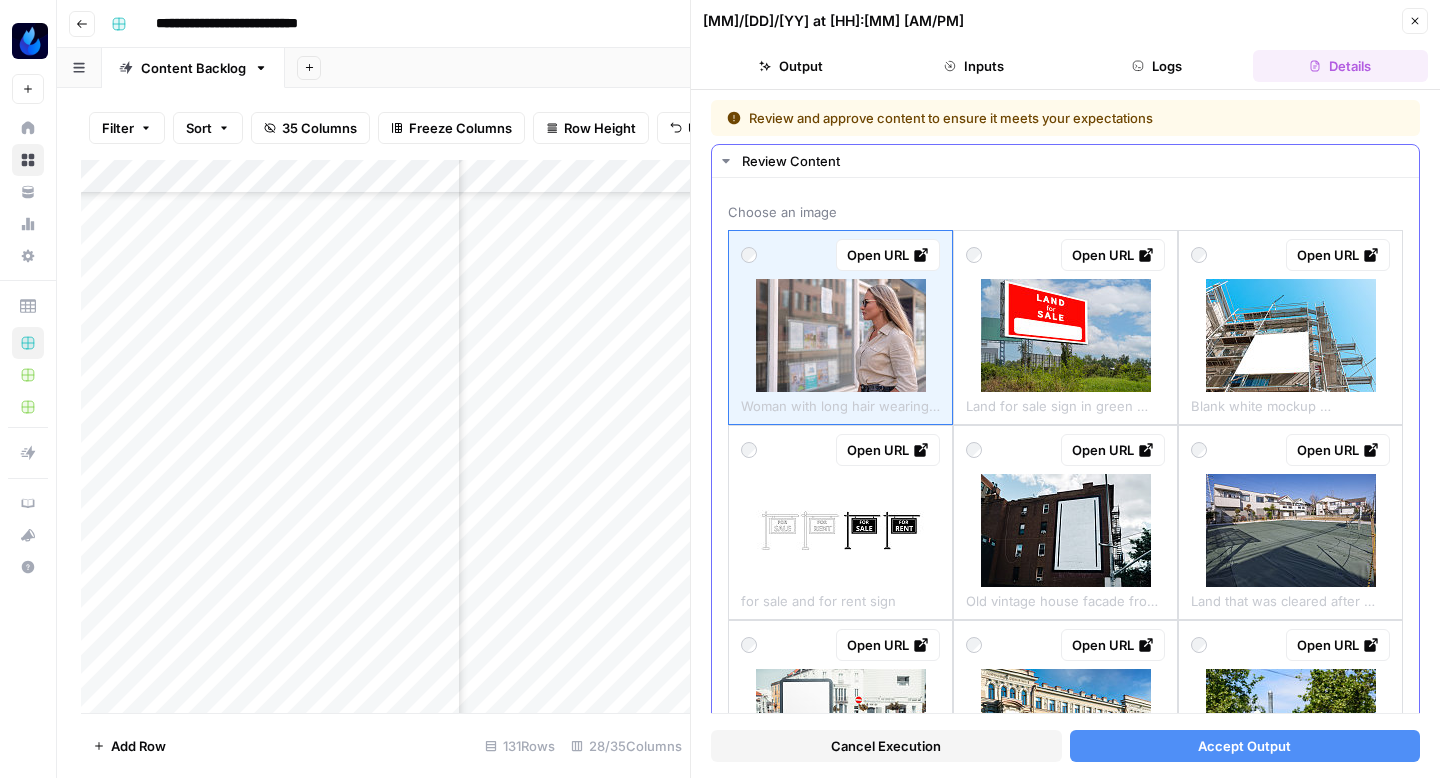 scroll, scrollTop: 0, scrollLeft: 0, axis: both 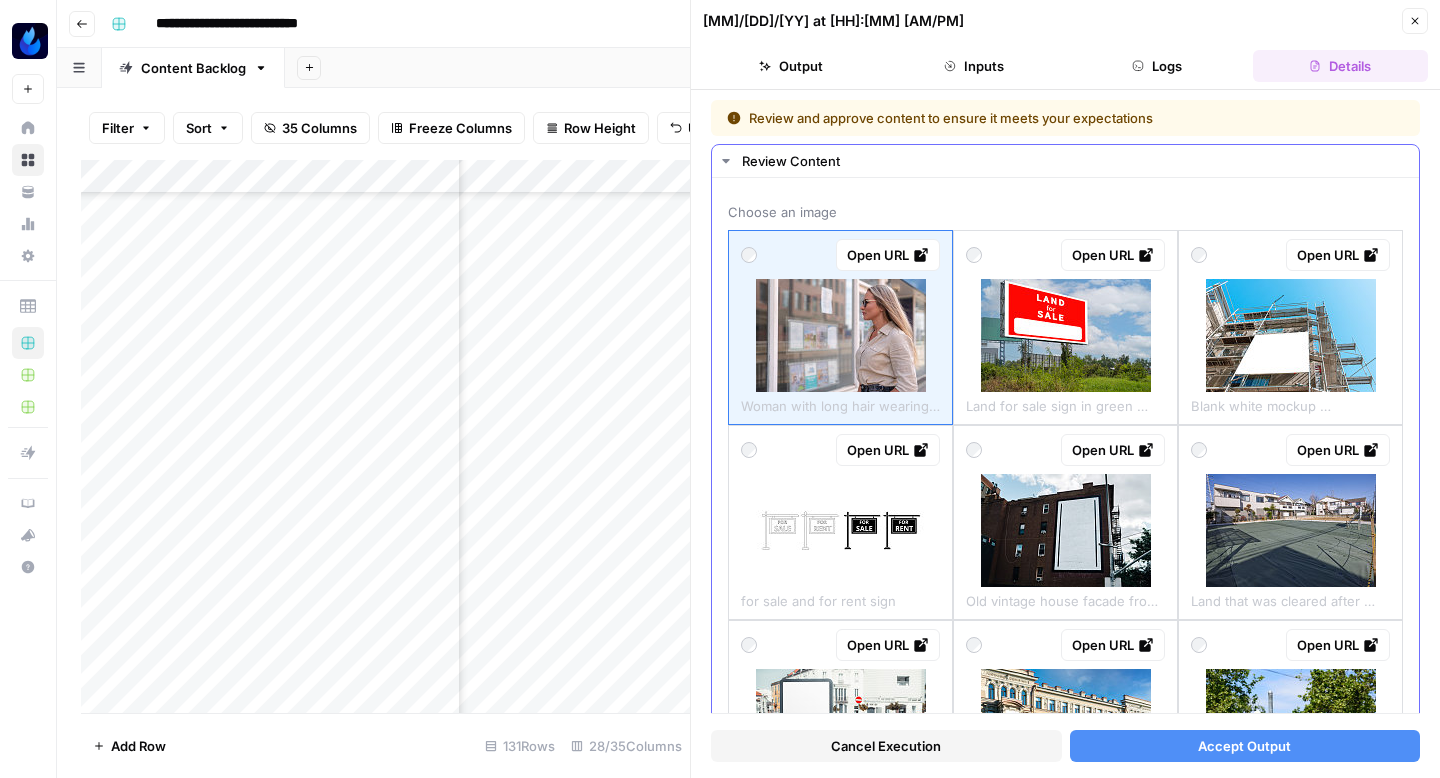 click at bounding box center (1066, 335) 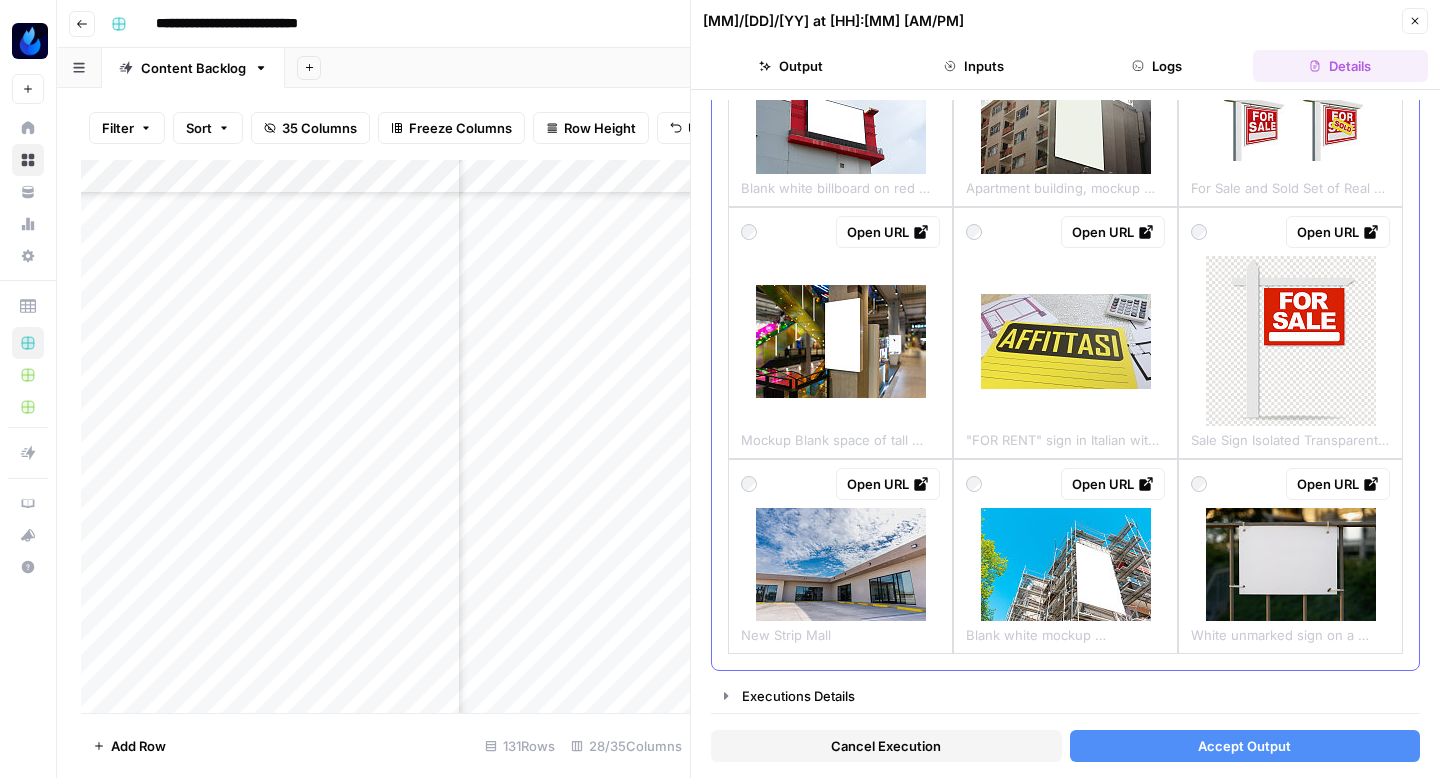 scroll, scrollTop: 1696, scrollLeft: 0, axis: vertical 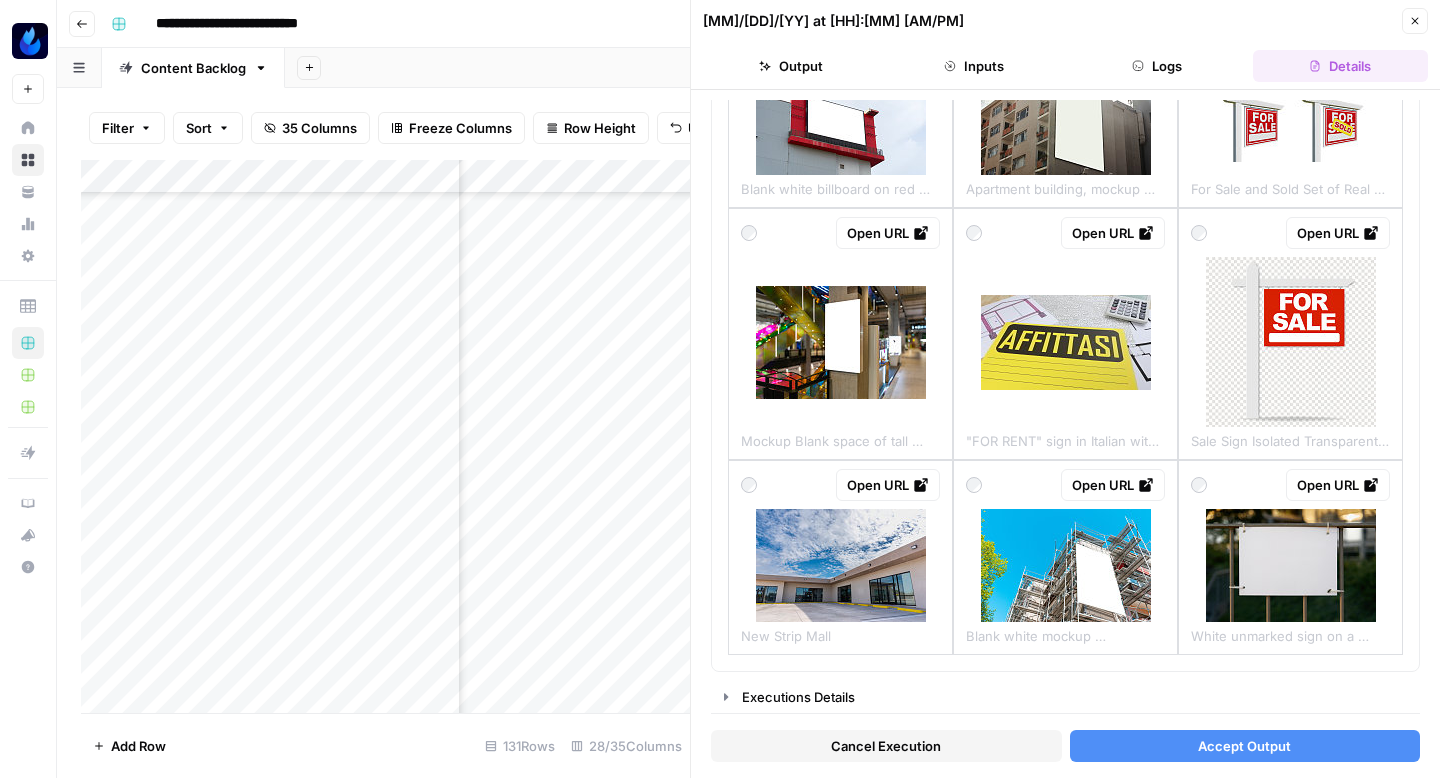 click 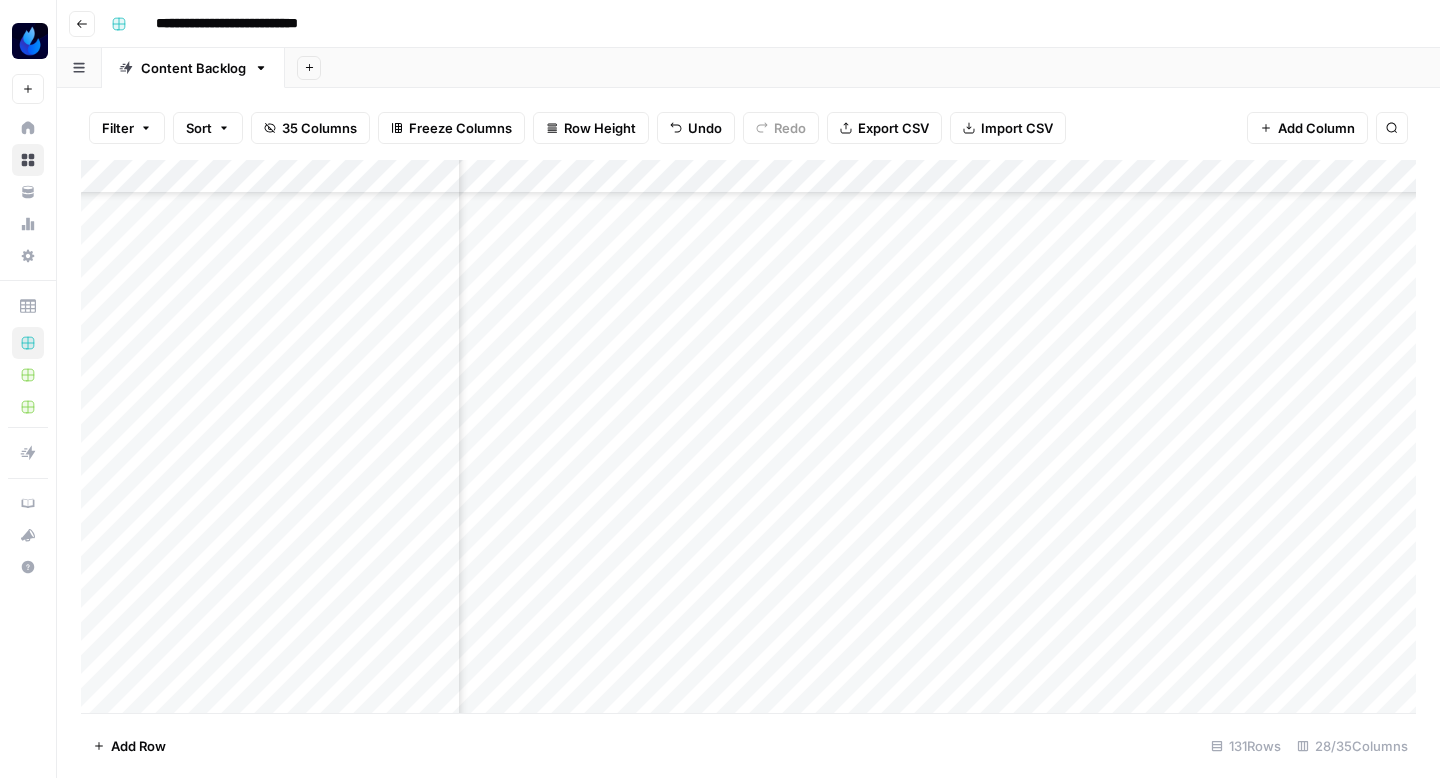 click on "Add Column" at bounding box center (748, 436) 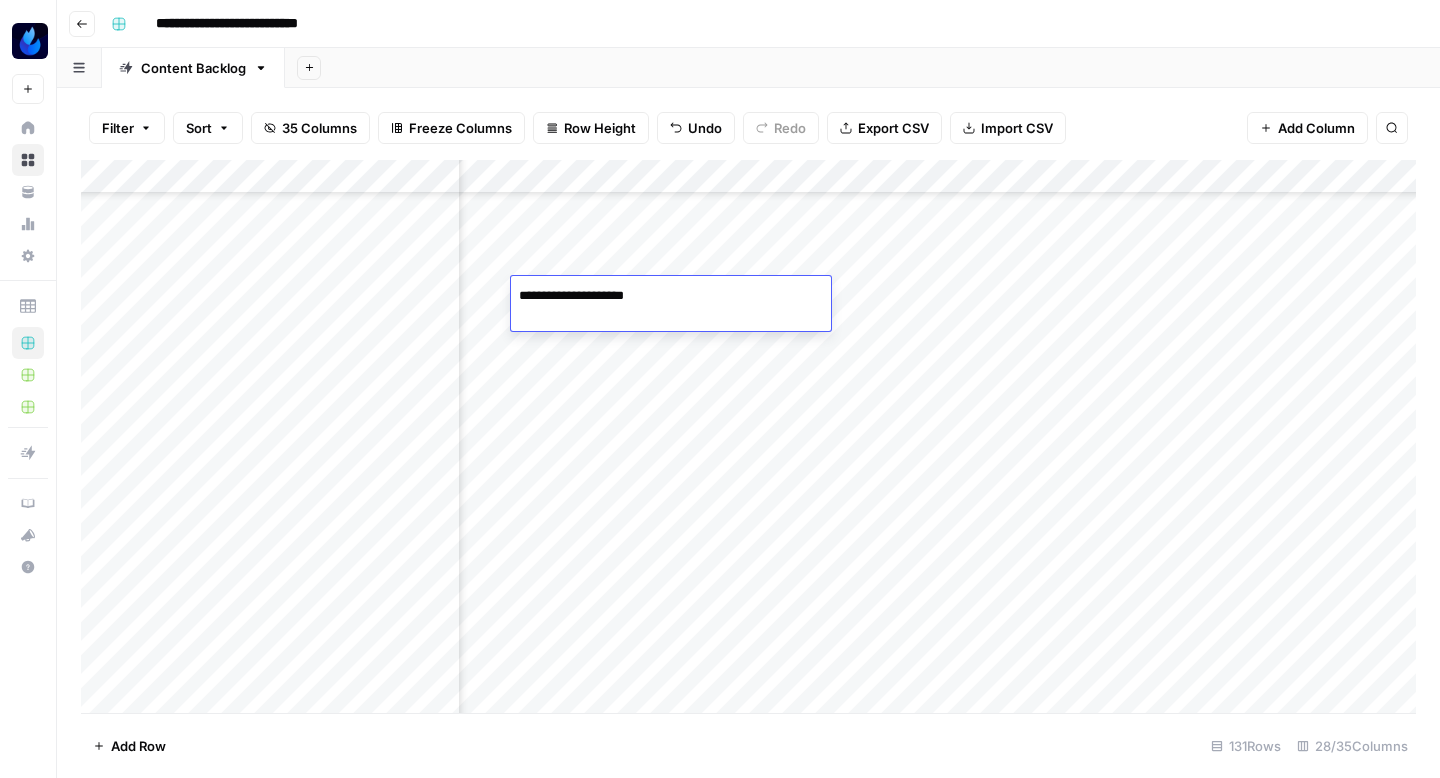 click on "**********" at bounding box center (671, 296) 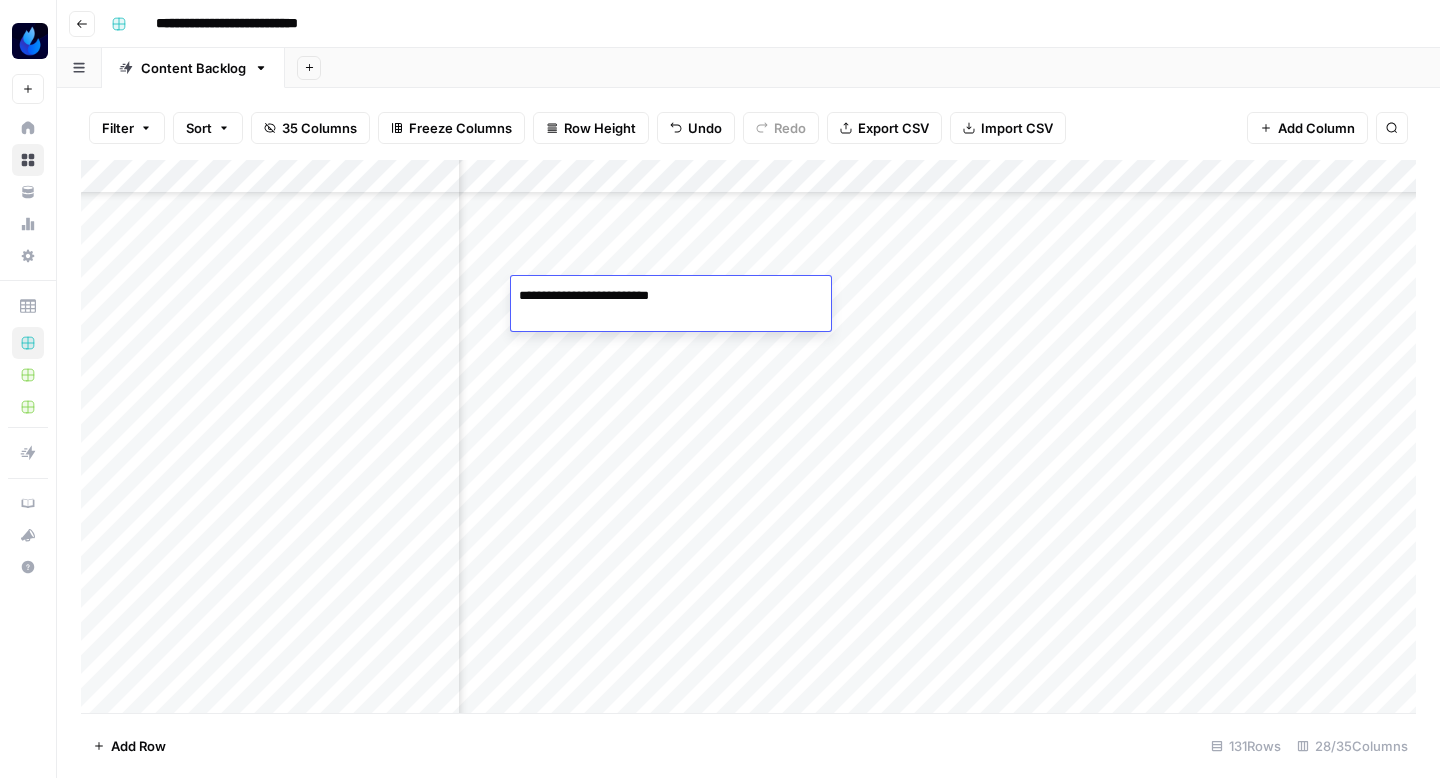 type on "**********" 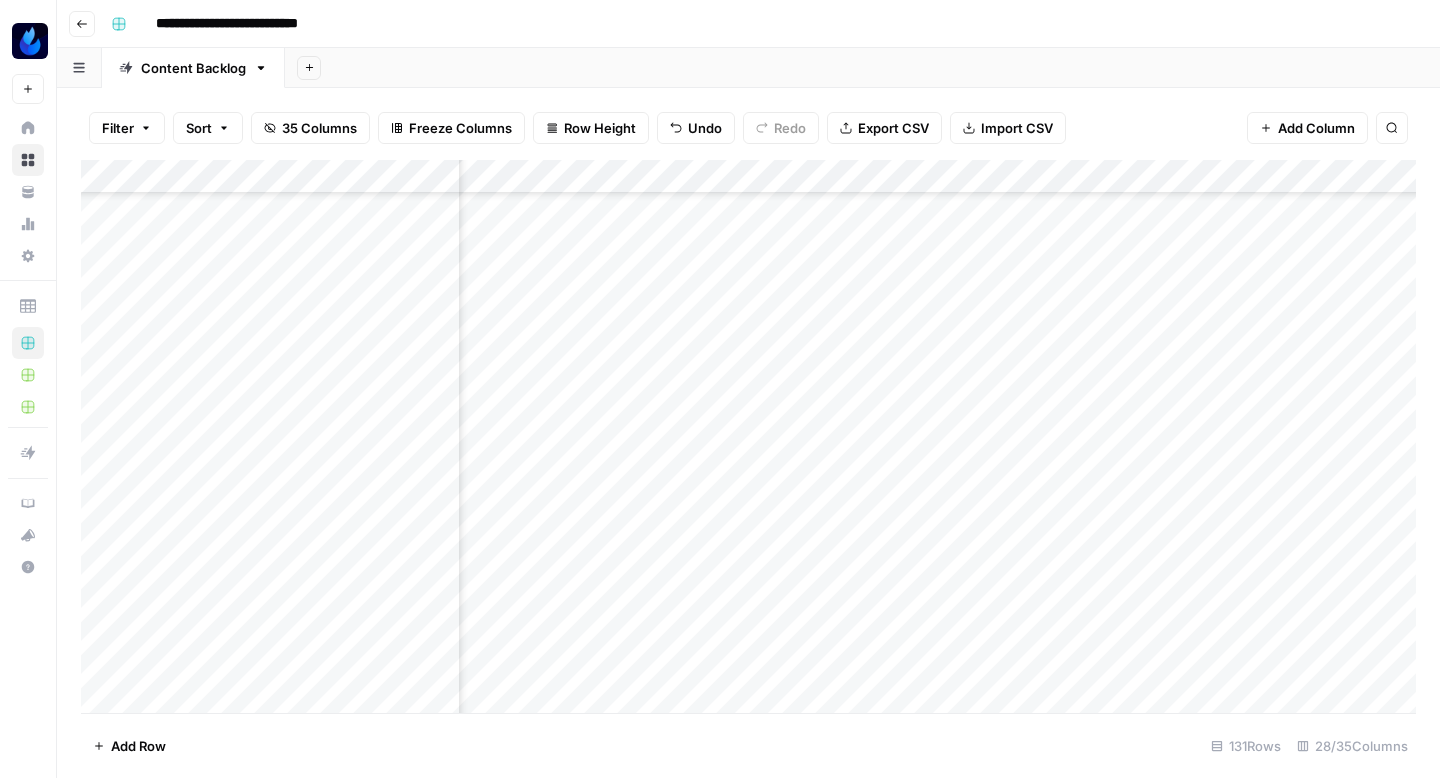 click on "Add Column" at bounding box center (748, 436) 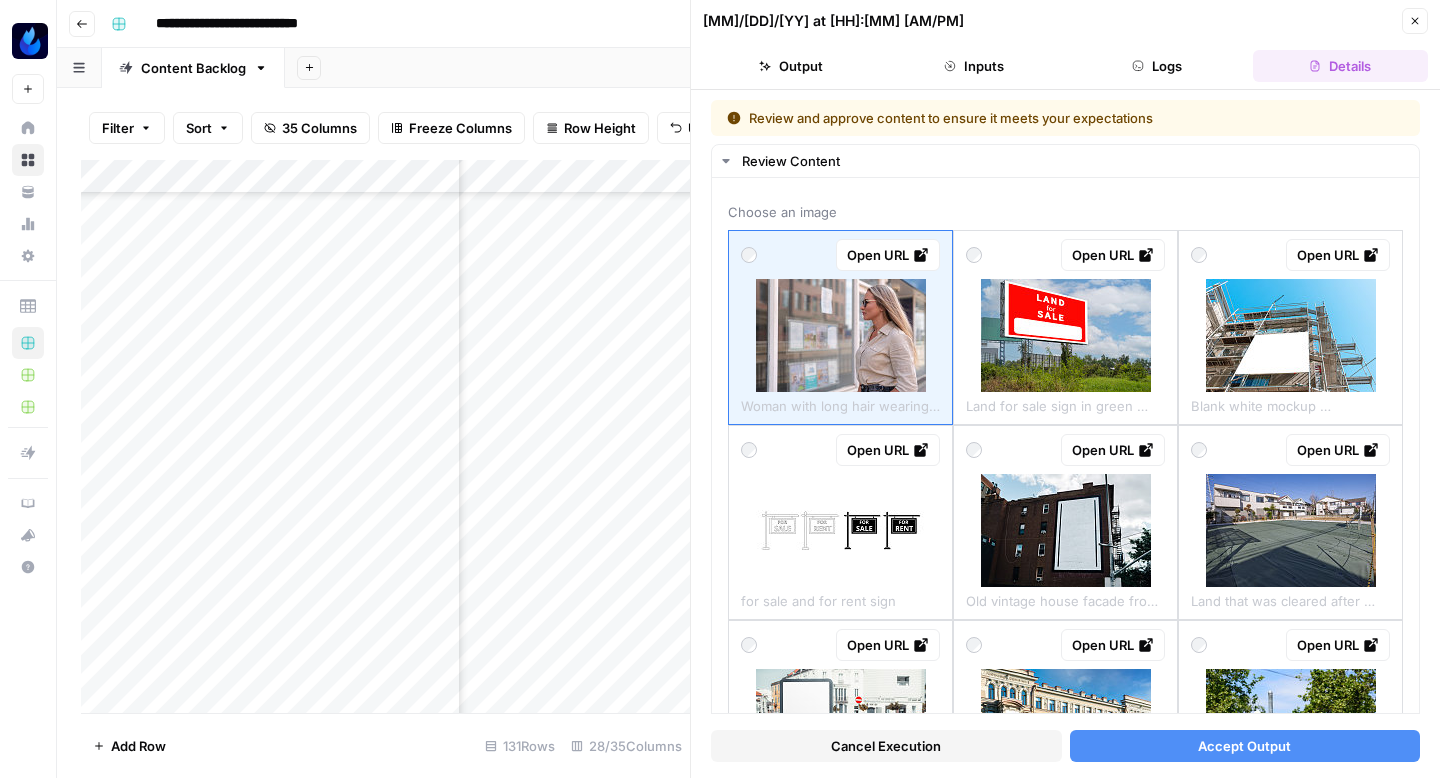 click on "Cancel Execution" at bounding box center (886, 746) 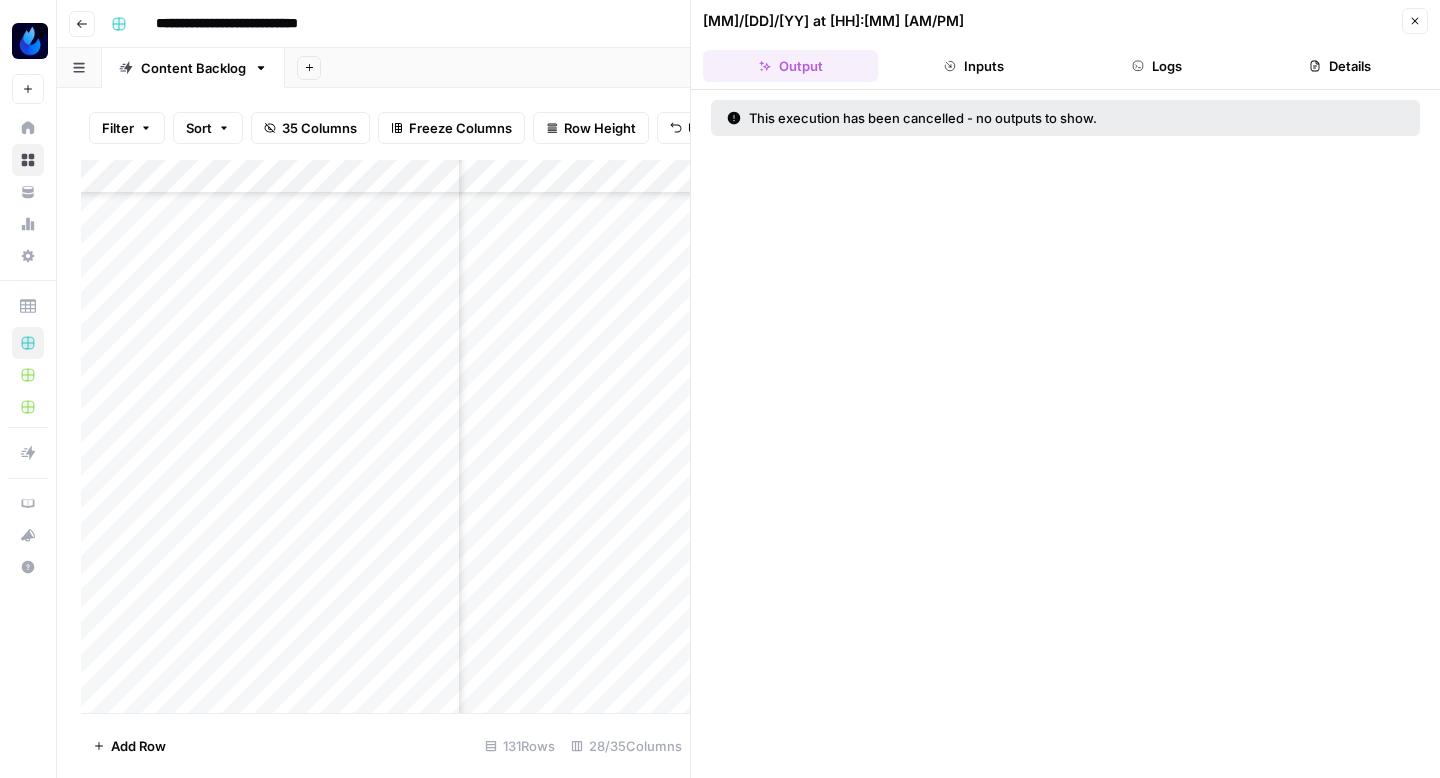 click 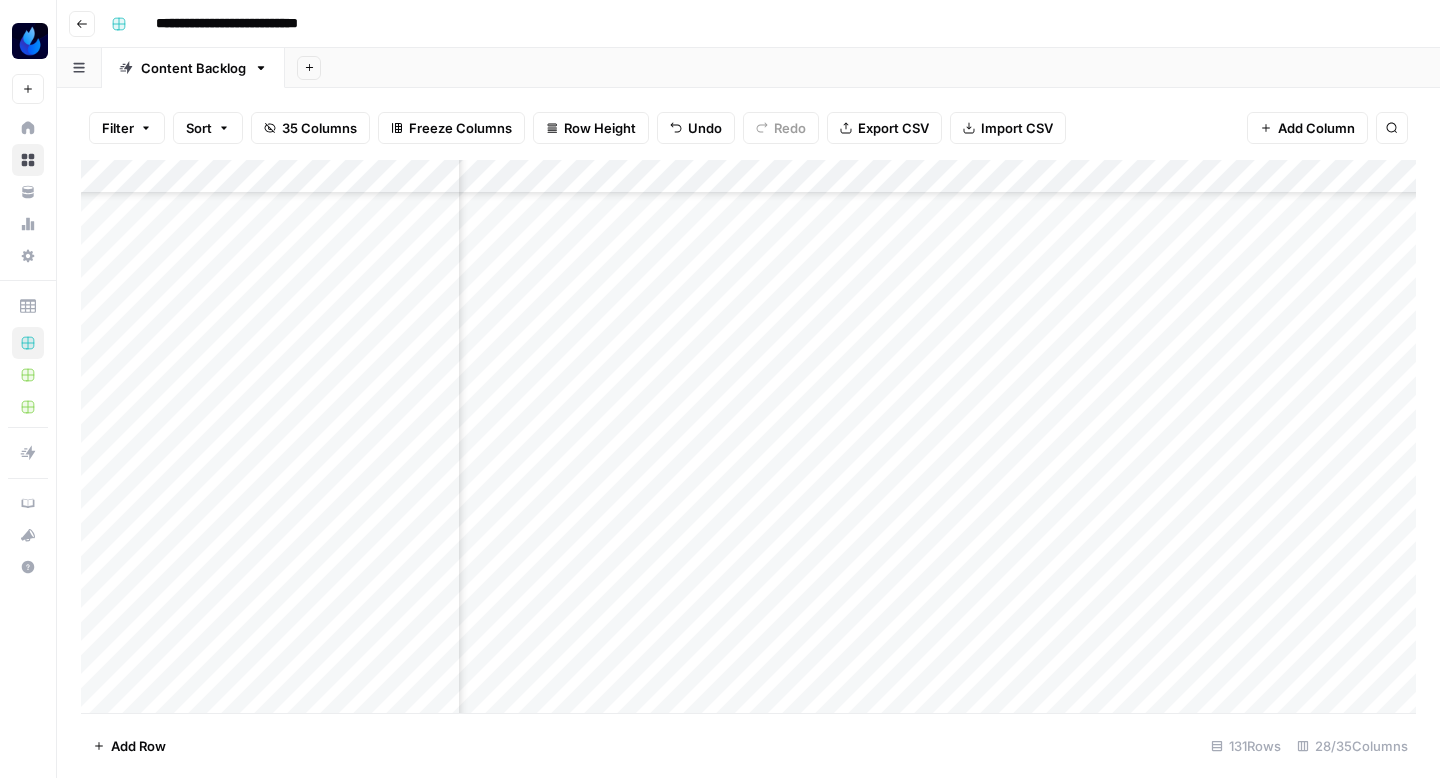 click on "Add Column" at bounding box center (748, 436) 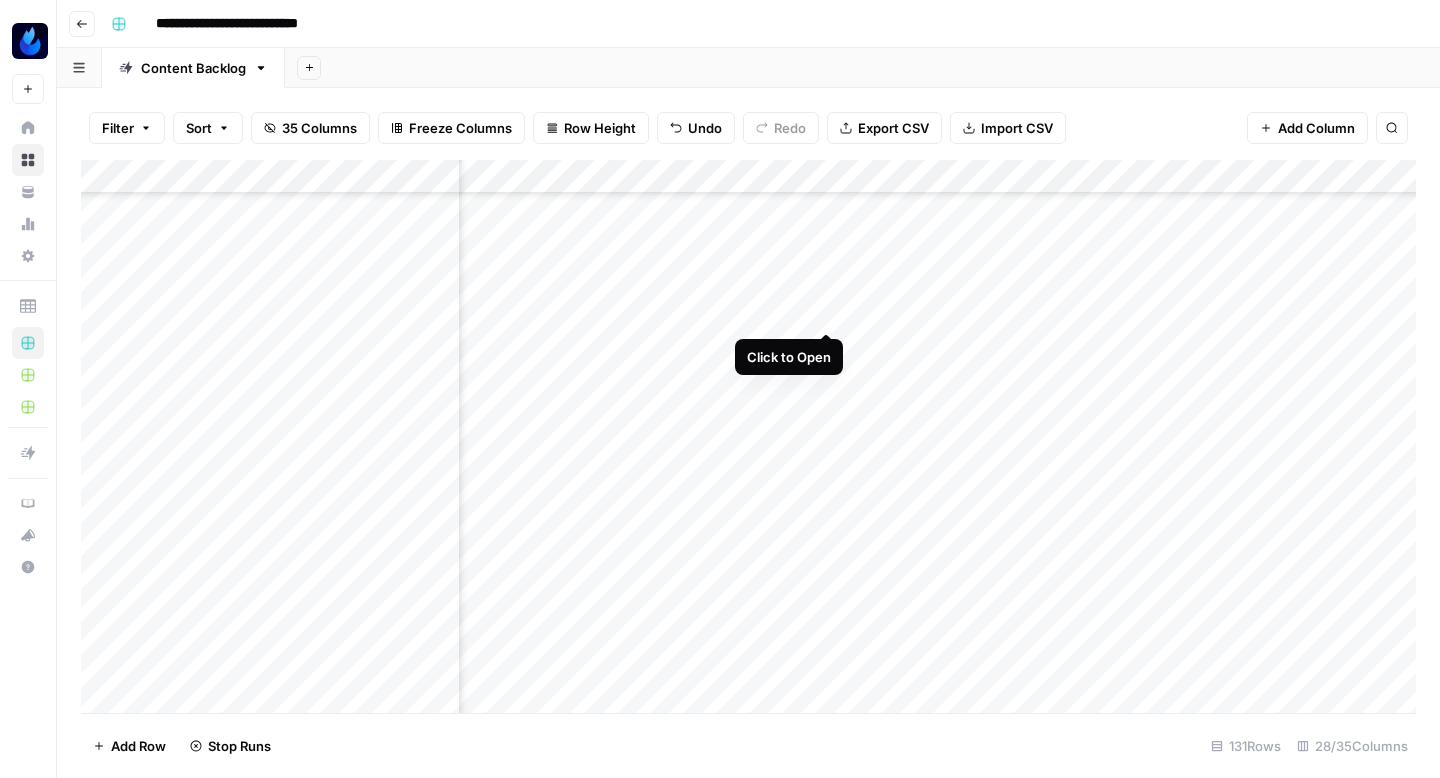 click on "Add Column" at bounding box center (748, 436) 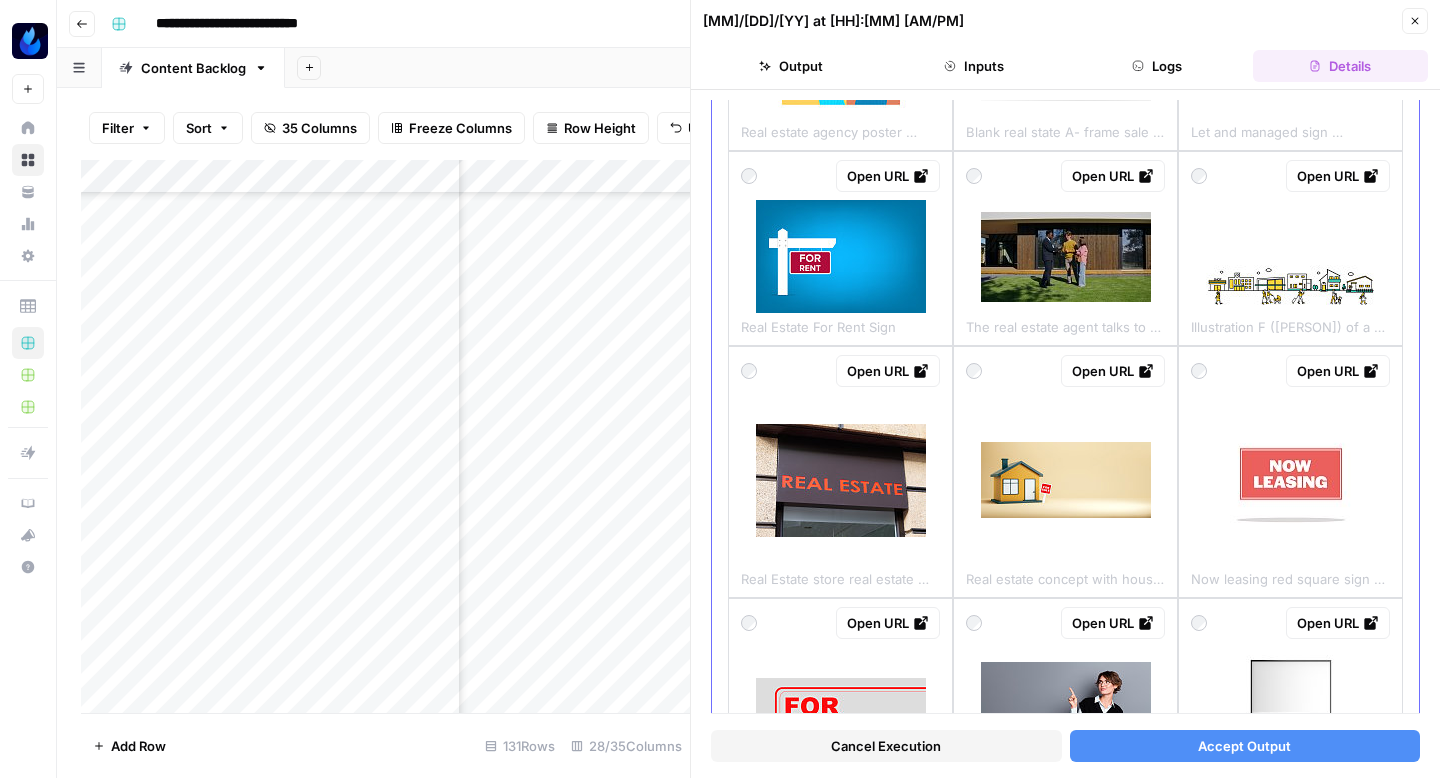 scroll, scrollTop: 919, scrollLeft: 0, axis: vertical 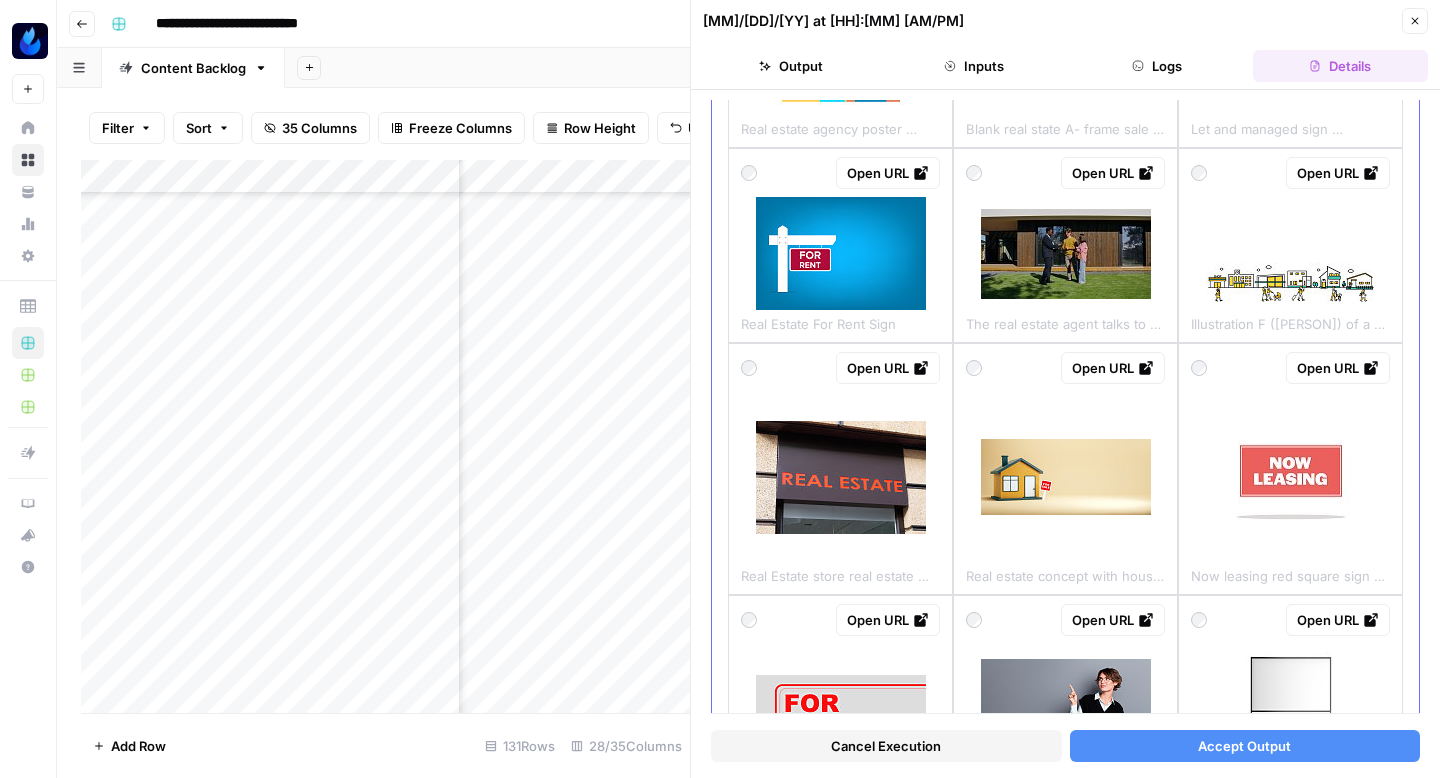click at bounding box center (1066, 477) 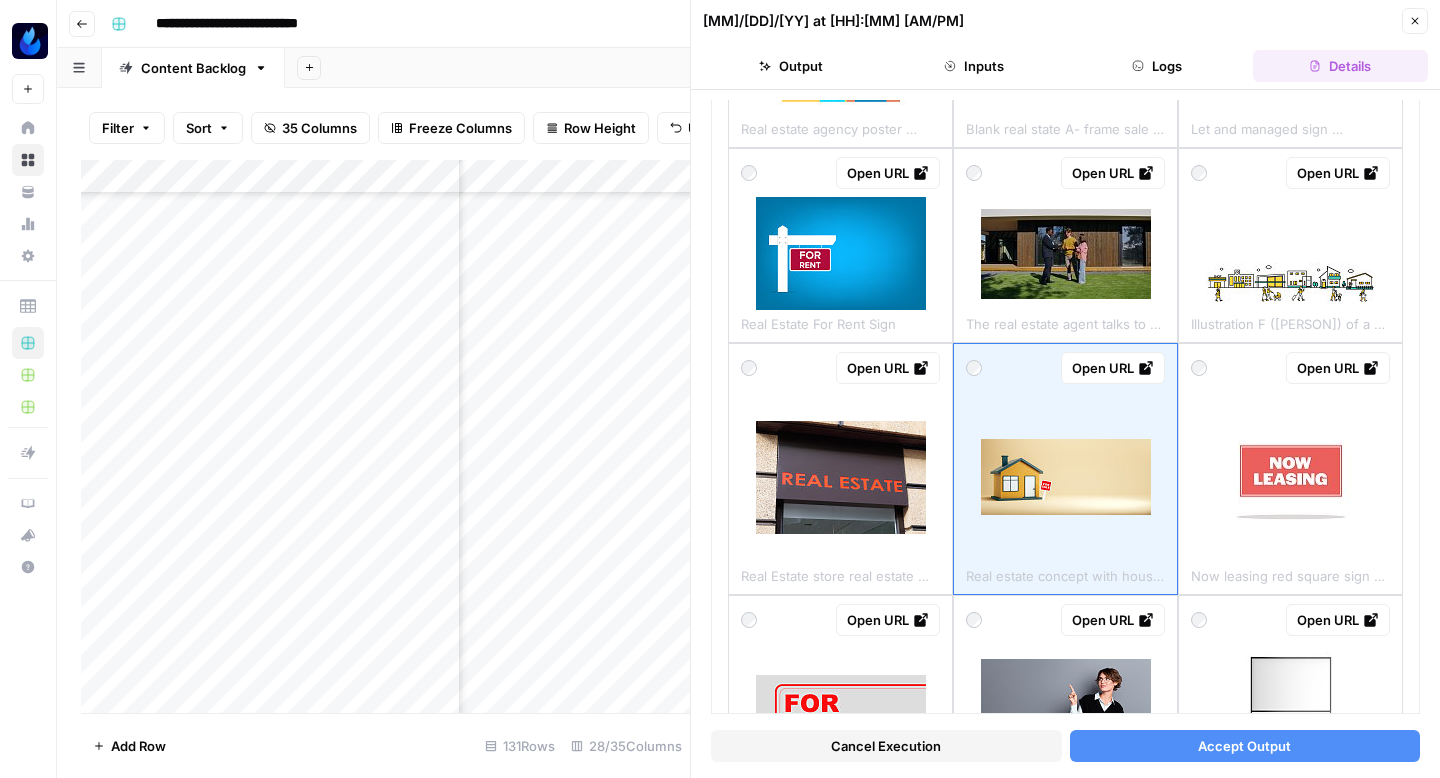 click on "Accept Output" at bounding box center [1245, 746] 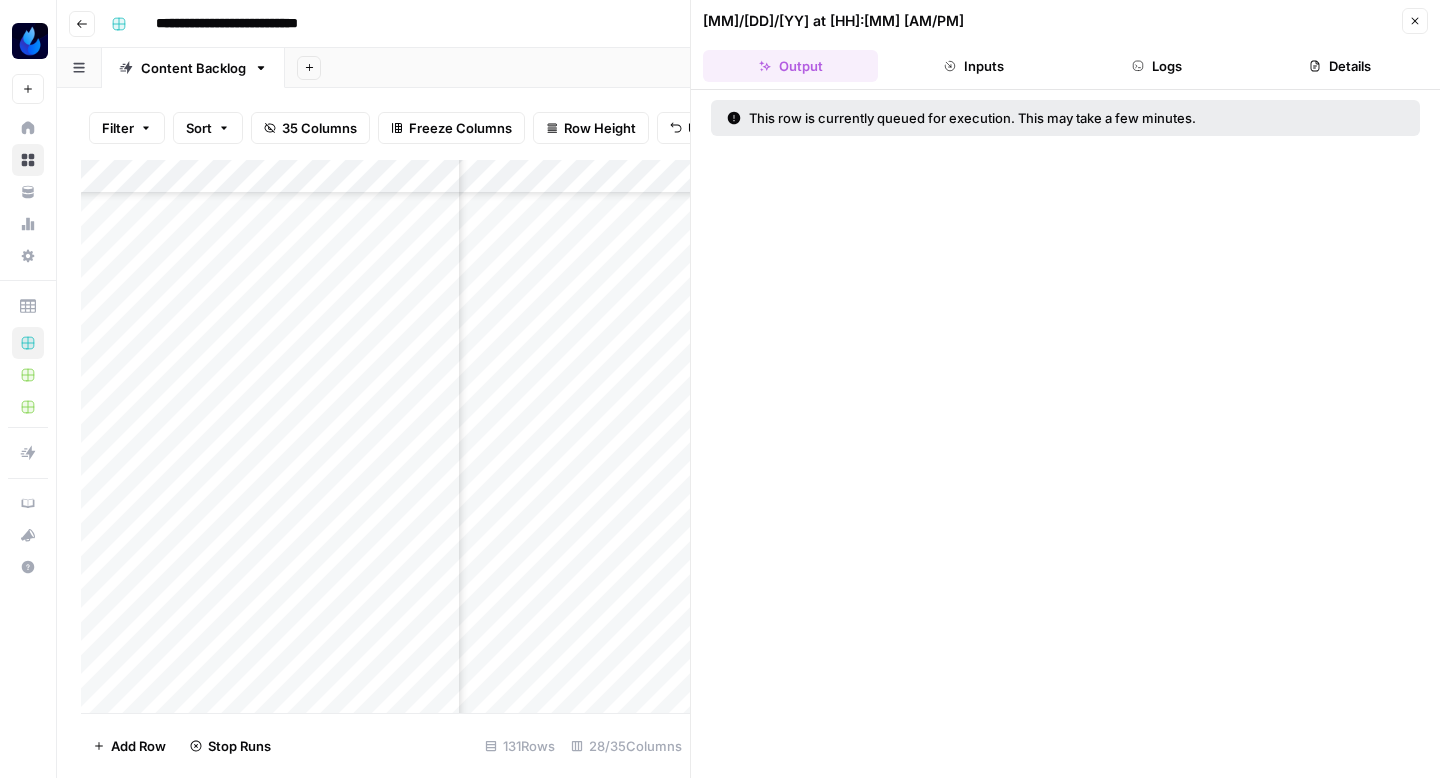 click 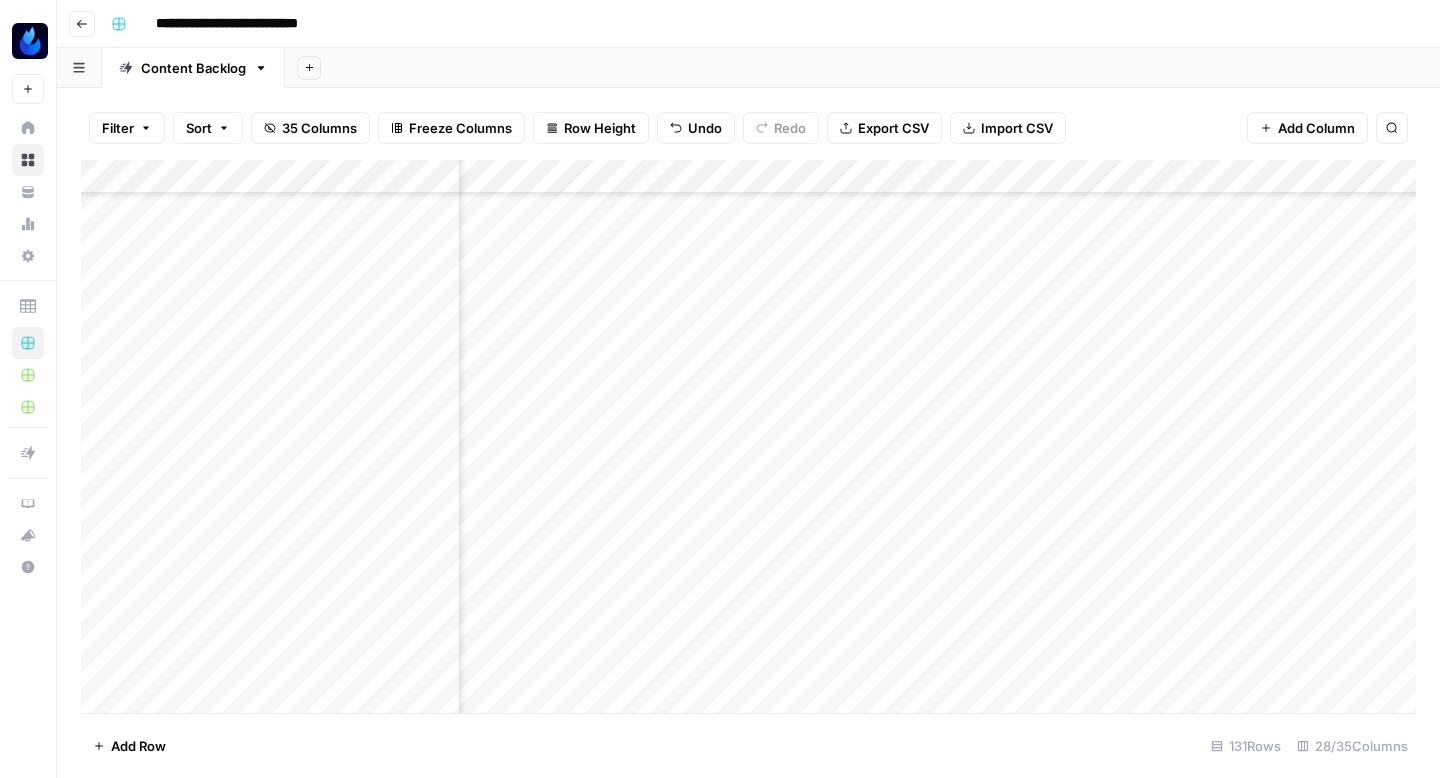 click on "Add Column" at bounding box center (748, 436) 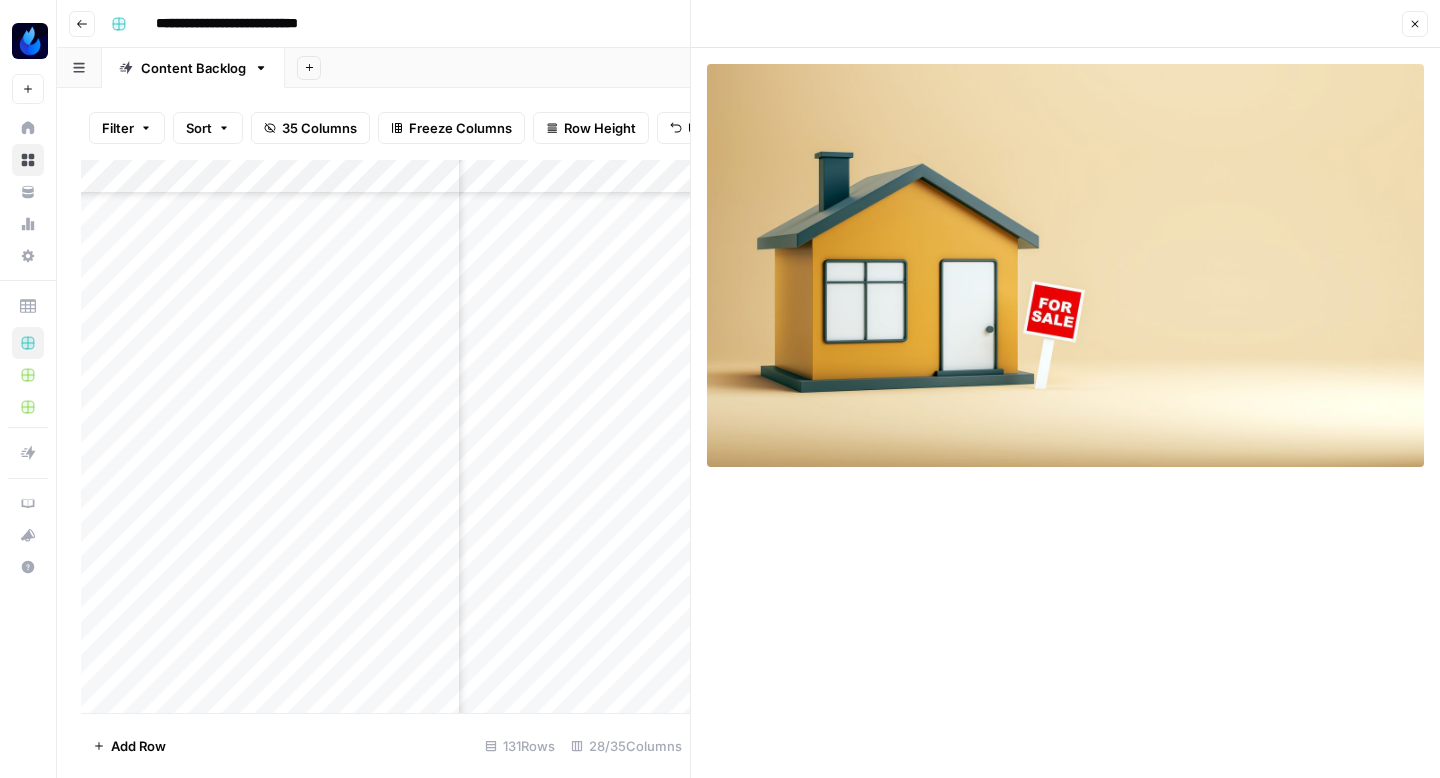 click 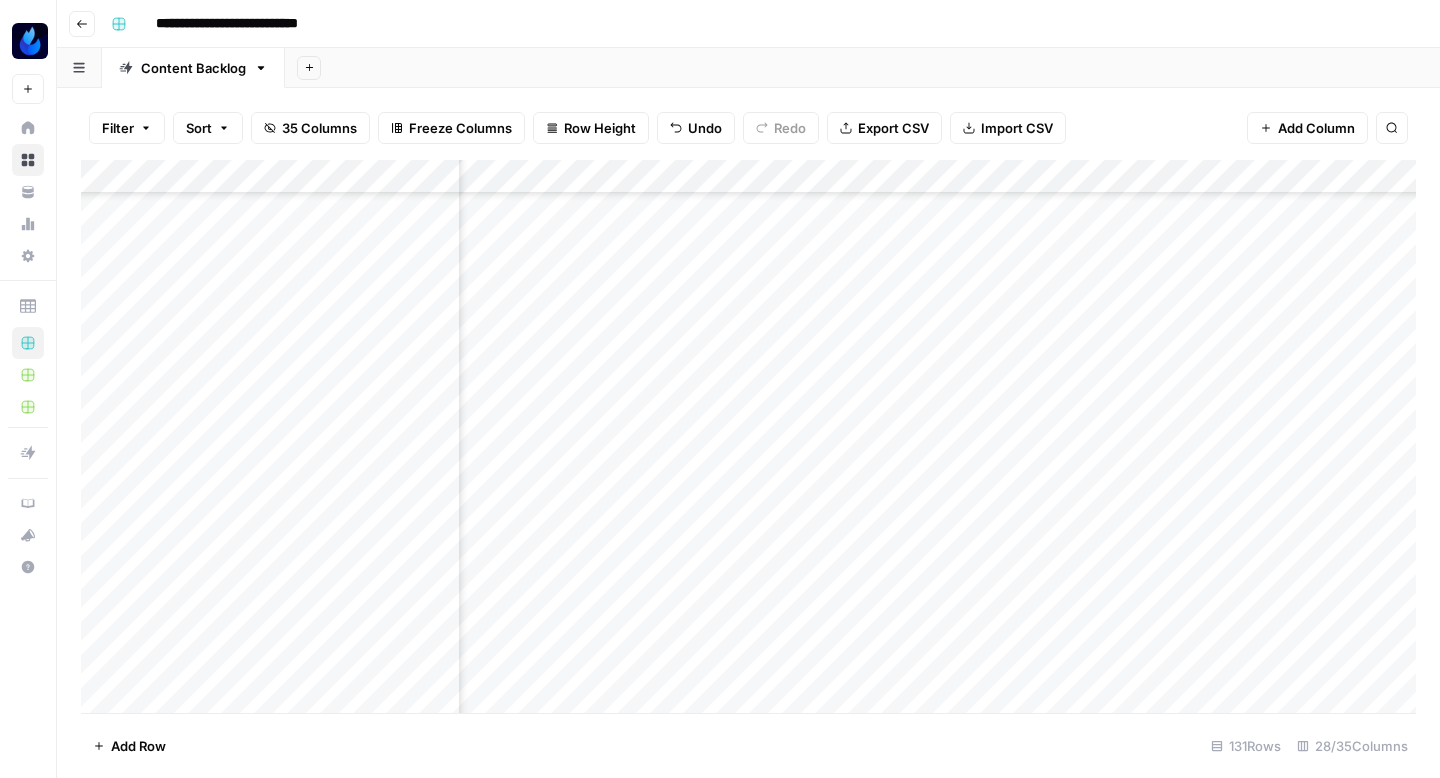 scroll, scrollTop: 2307, scrollLeft: 2834, axis: both 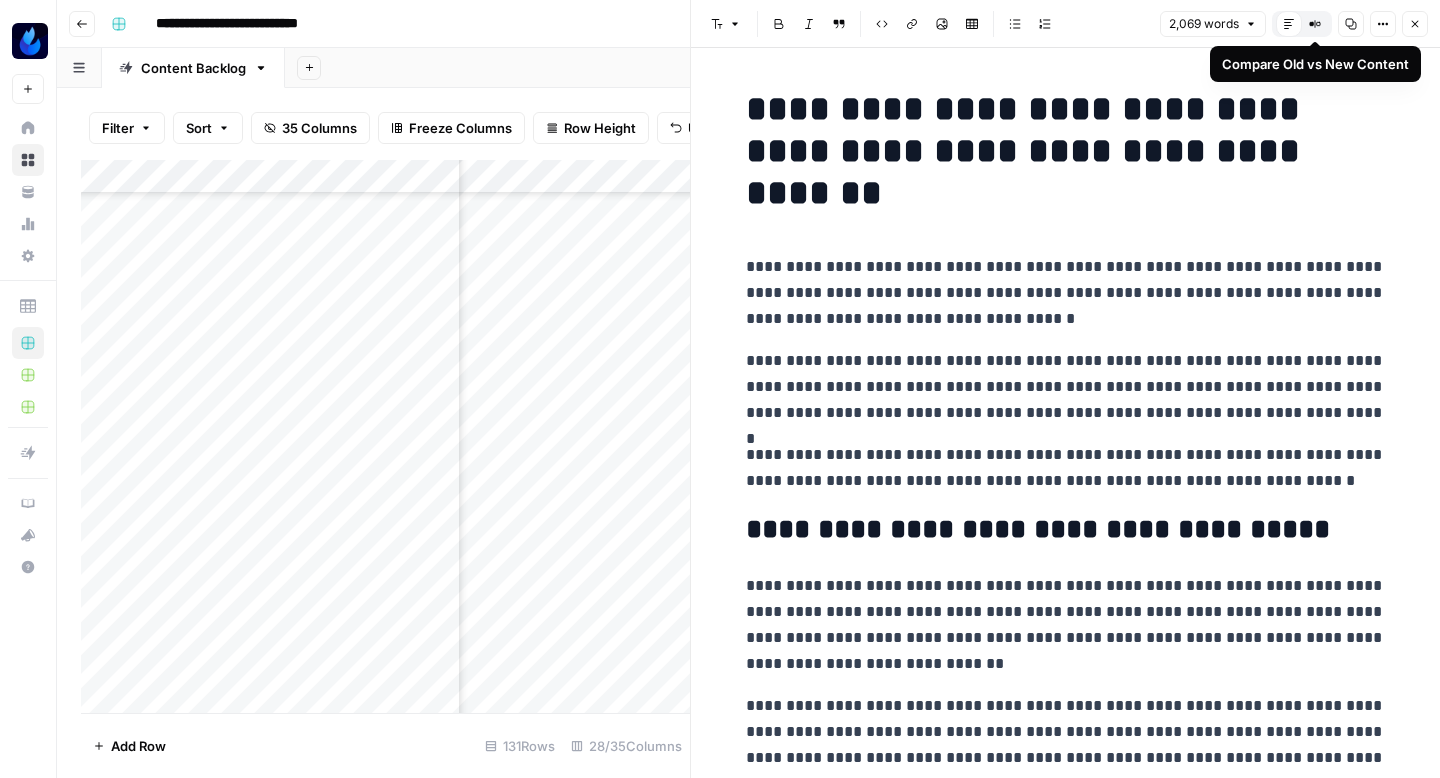 click 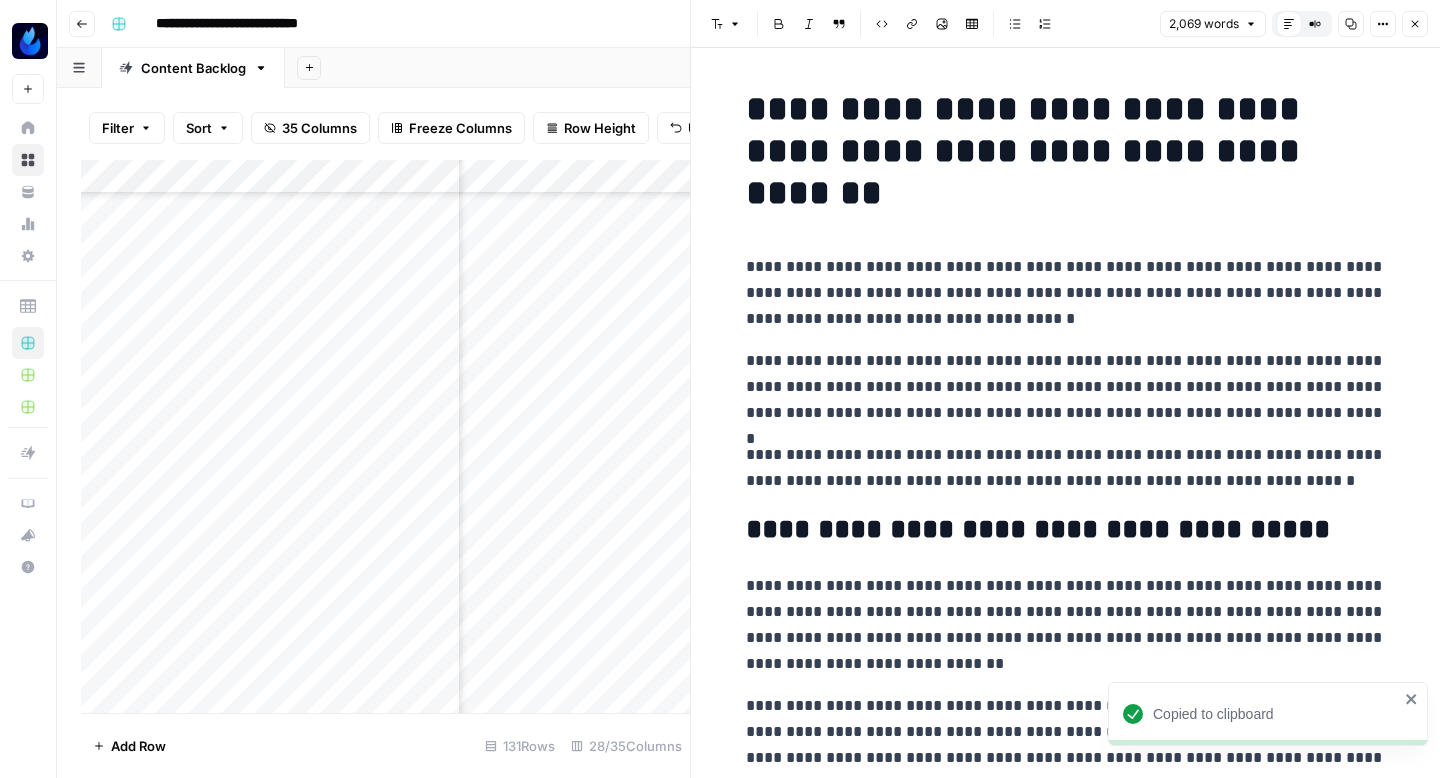 click 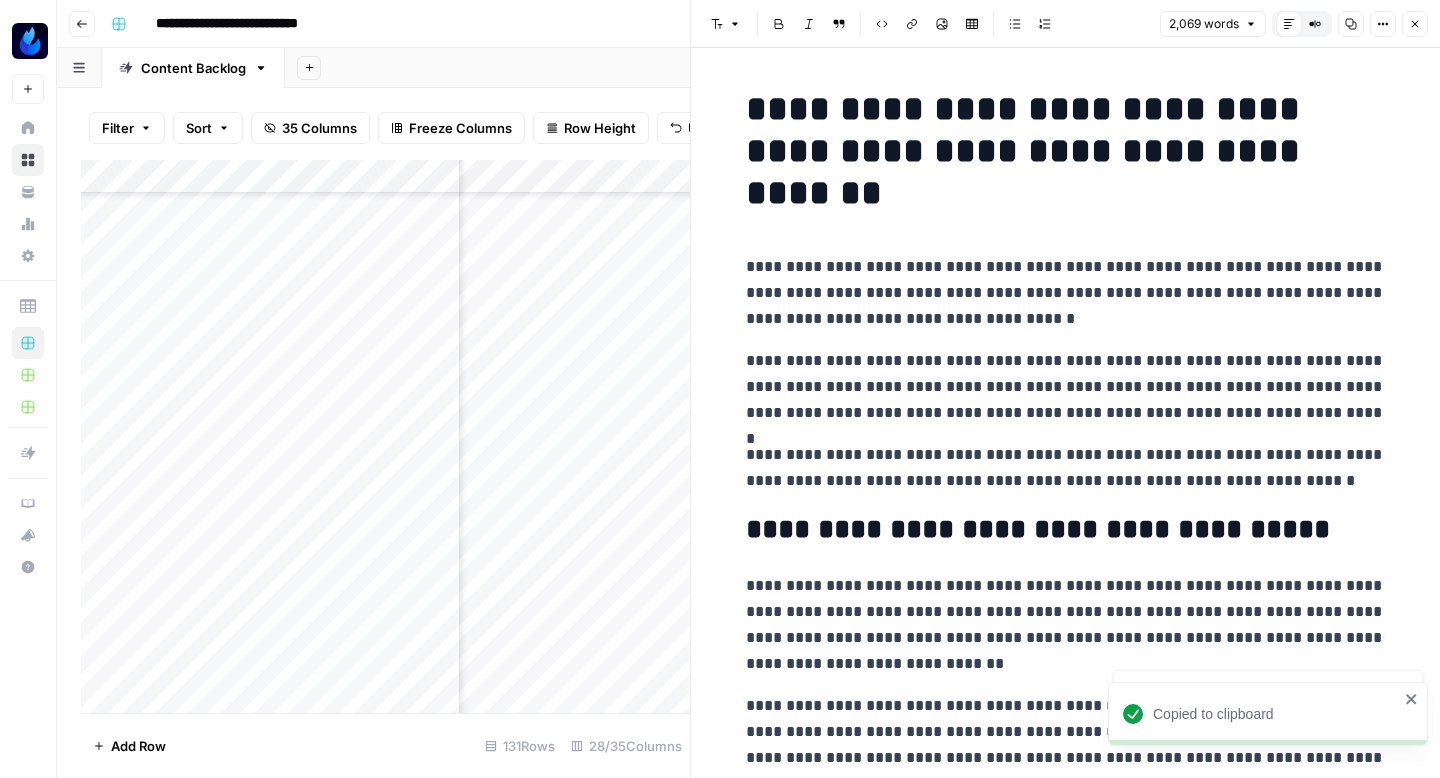 click on "Add Column" at bounding box center [385, 436] 